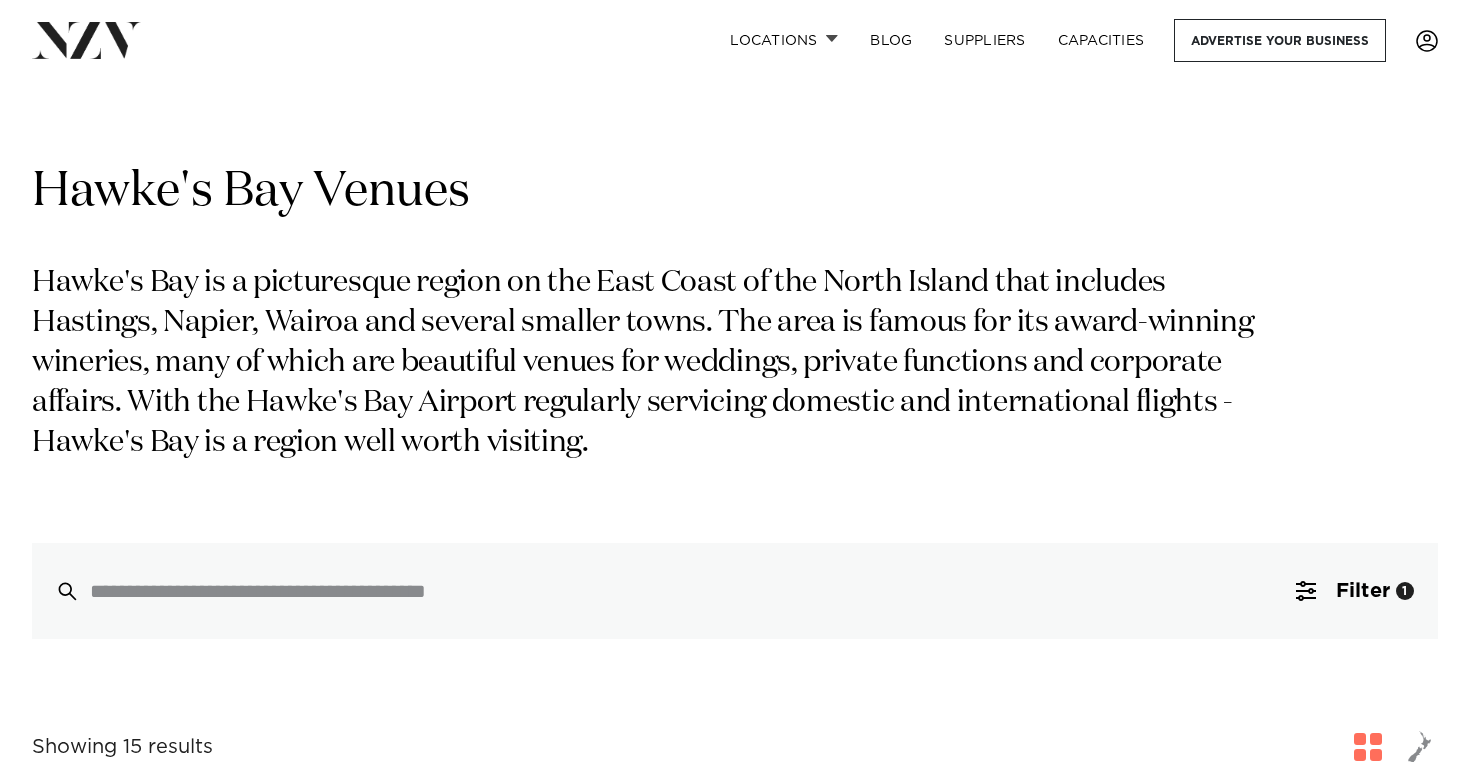 scroll, scrollTop: 734, scrollLeft: 0, axis: vertical 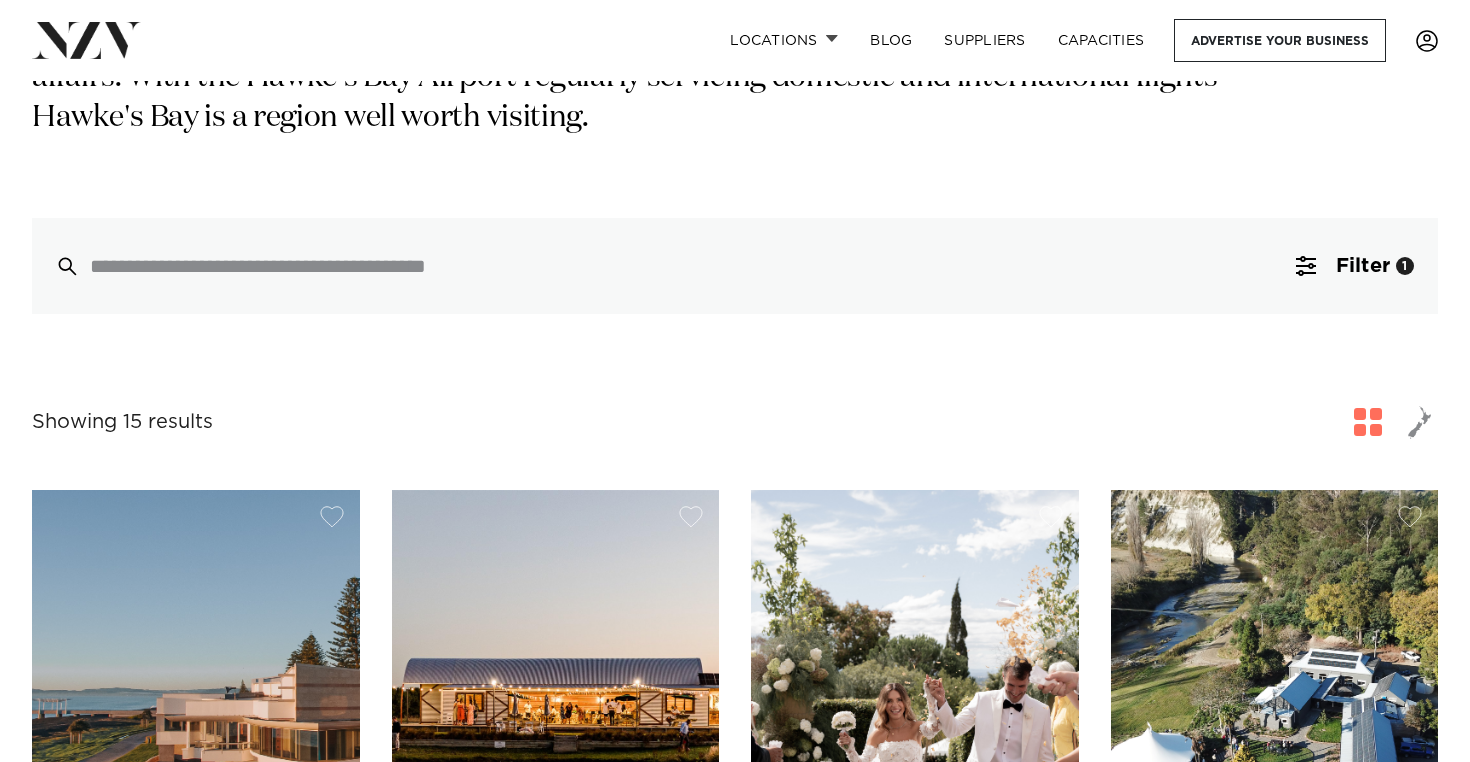click at bounding box center [1368, 422] 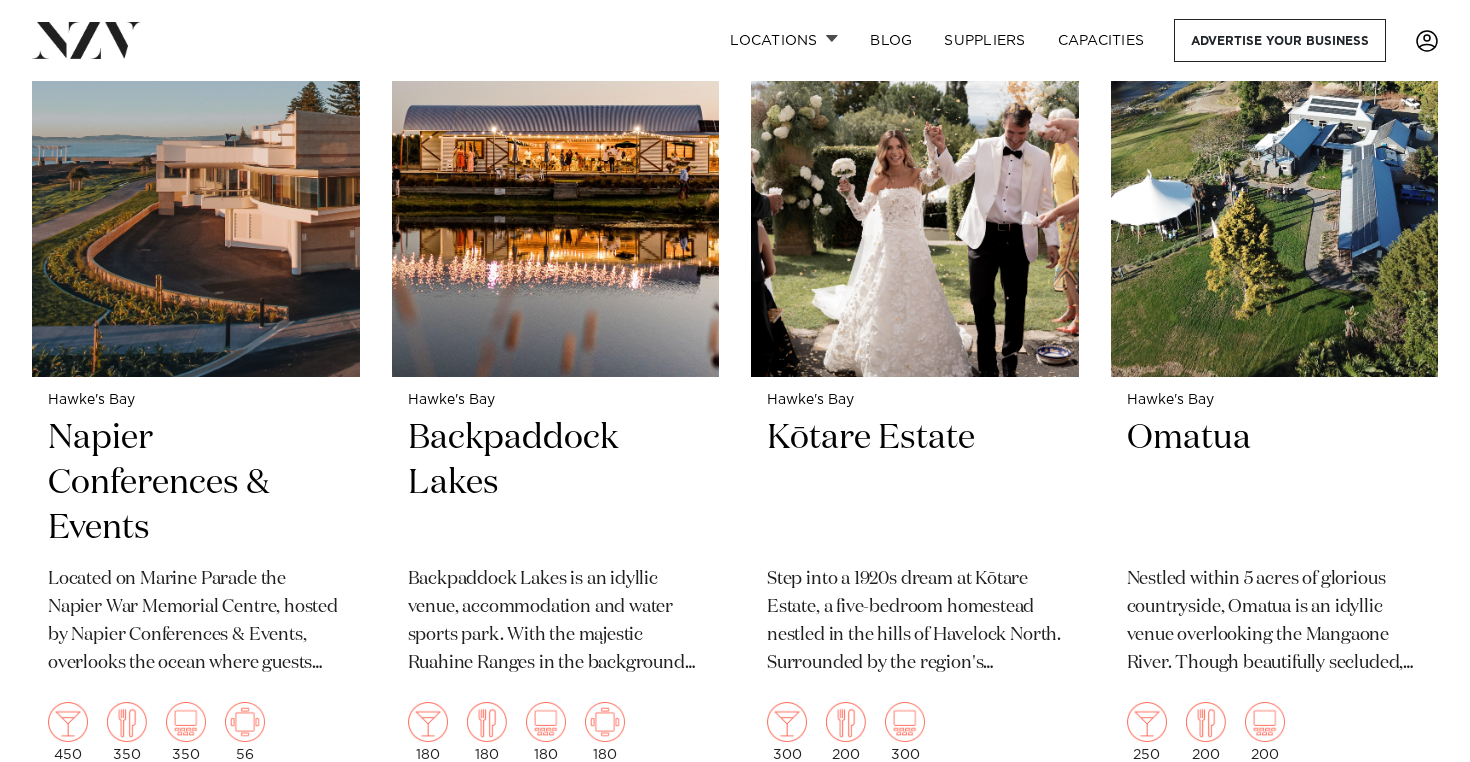 scroll, scrollTop: 883, scrollLeft: 0, axis: vertical 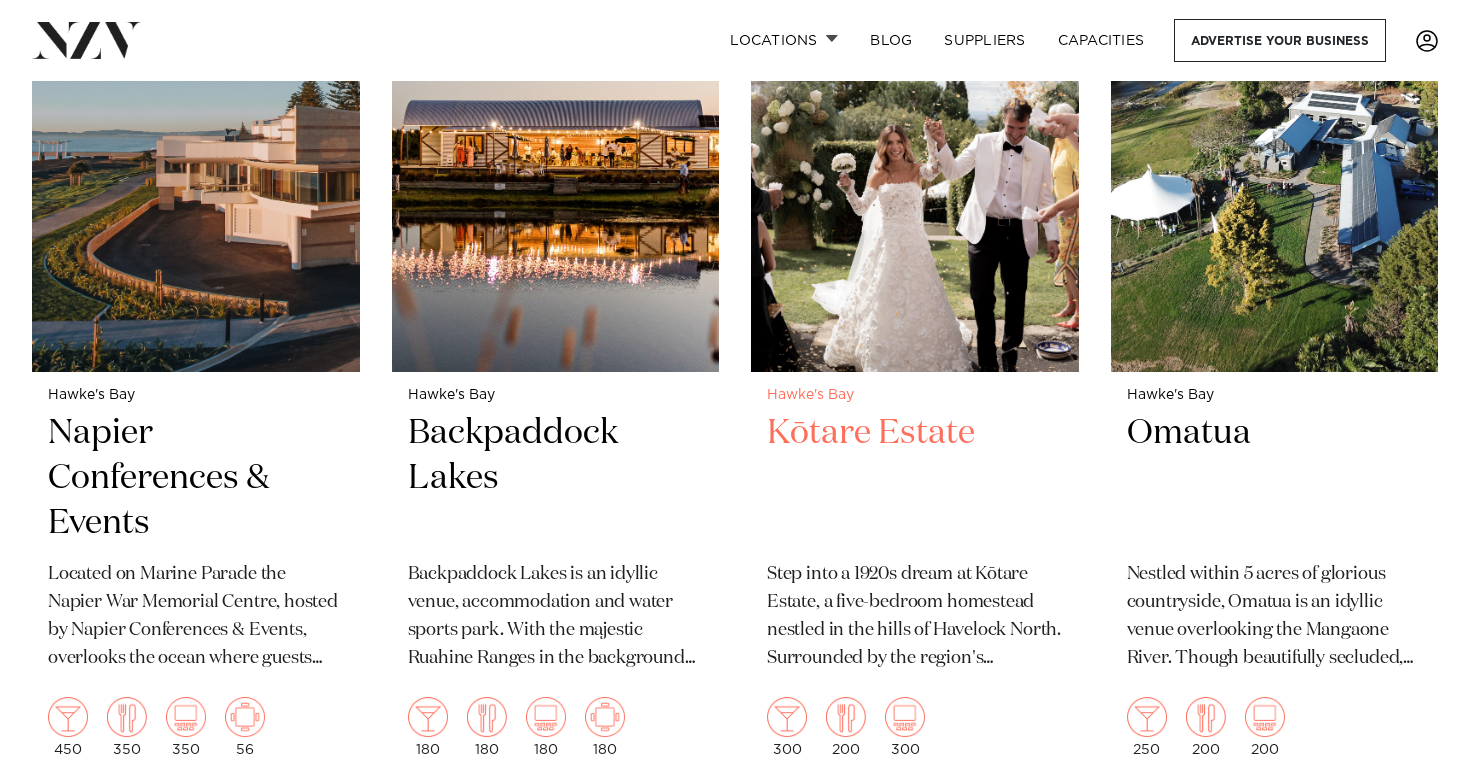 click on "Kōtare Estate" at bounding box center (915, 478) 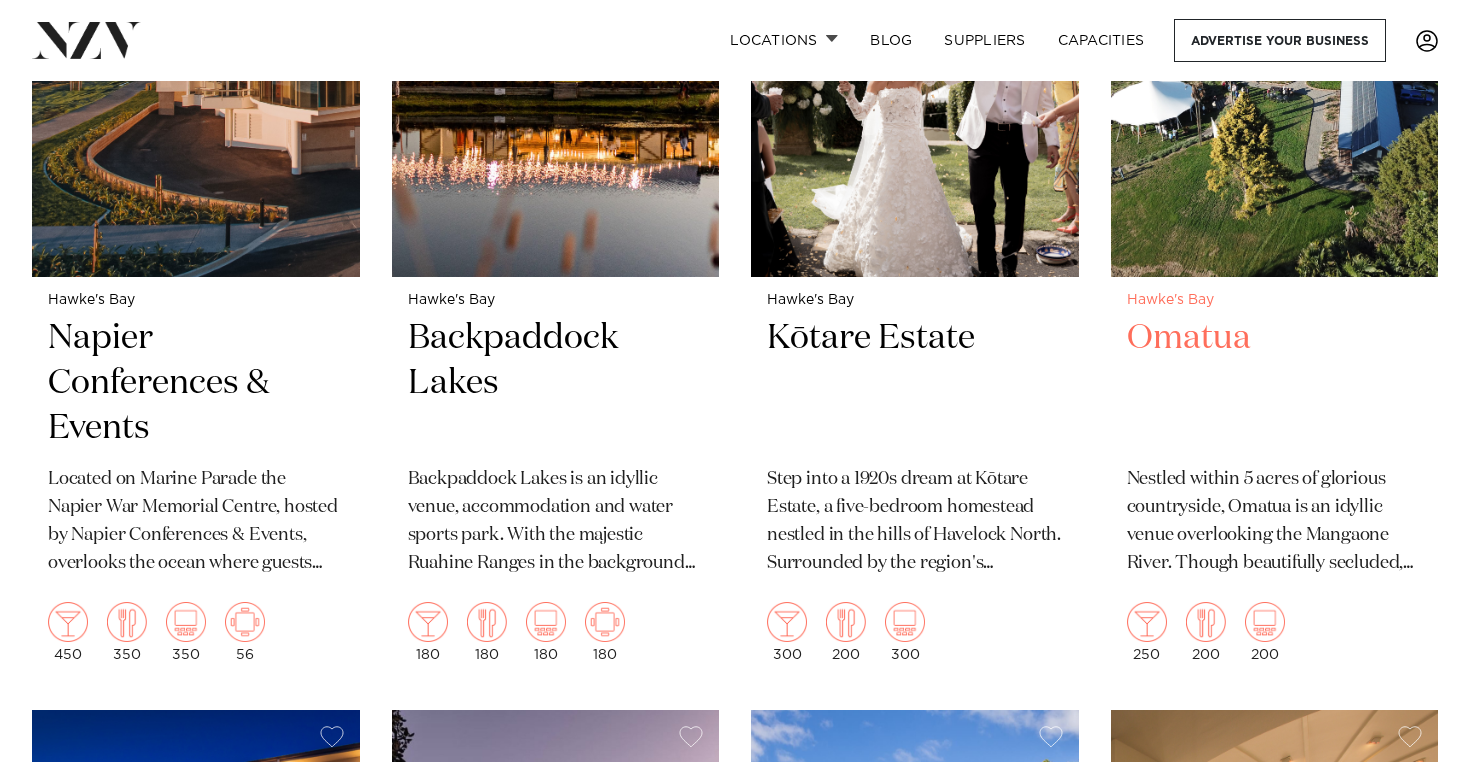 scroll, scrollTop: 993, scrollLeft: 0, axis: vertical 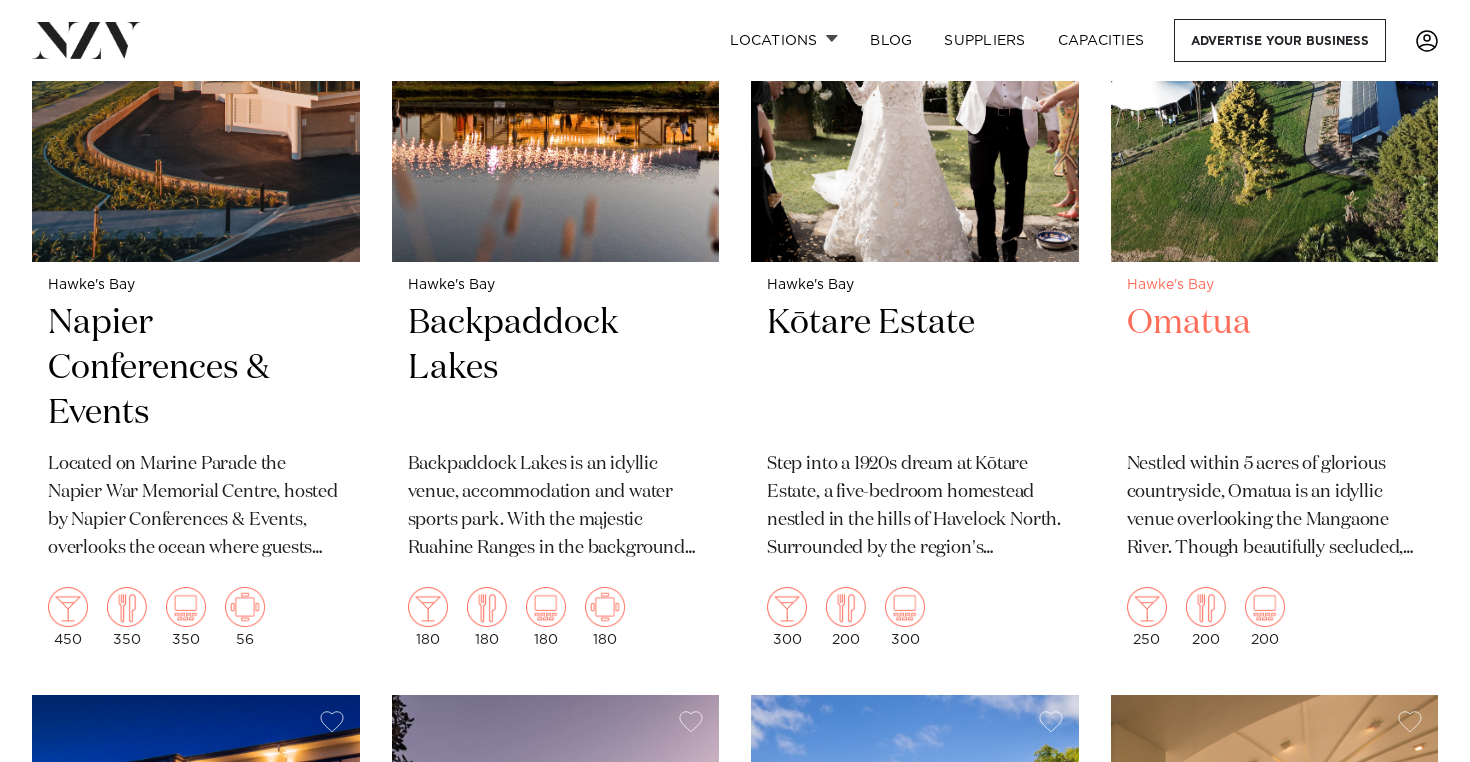 click on "Nestled within 5 acres of glorious countryside, Omatua is an idyllic venue overlooking the Mangaone River. Though beautifully secluded, this riverside property is an easy 25-minute drive from the Hawke's Bay Airport and Township." at bounding box center [1275, 507] 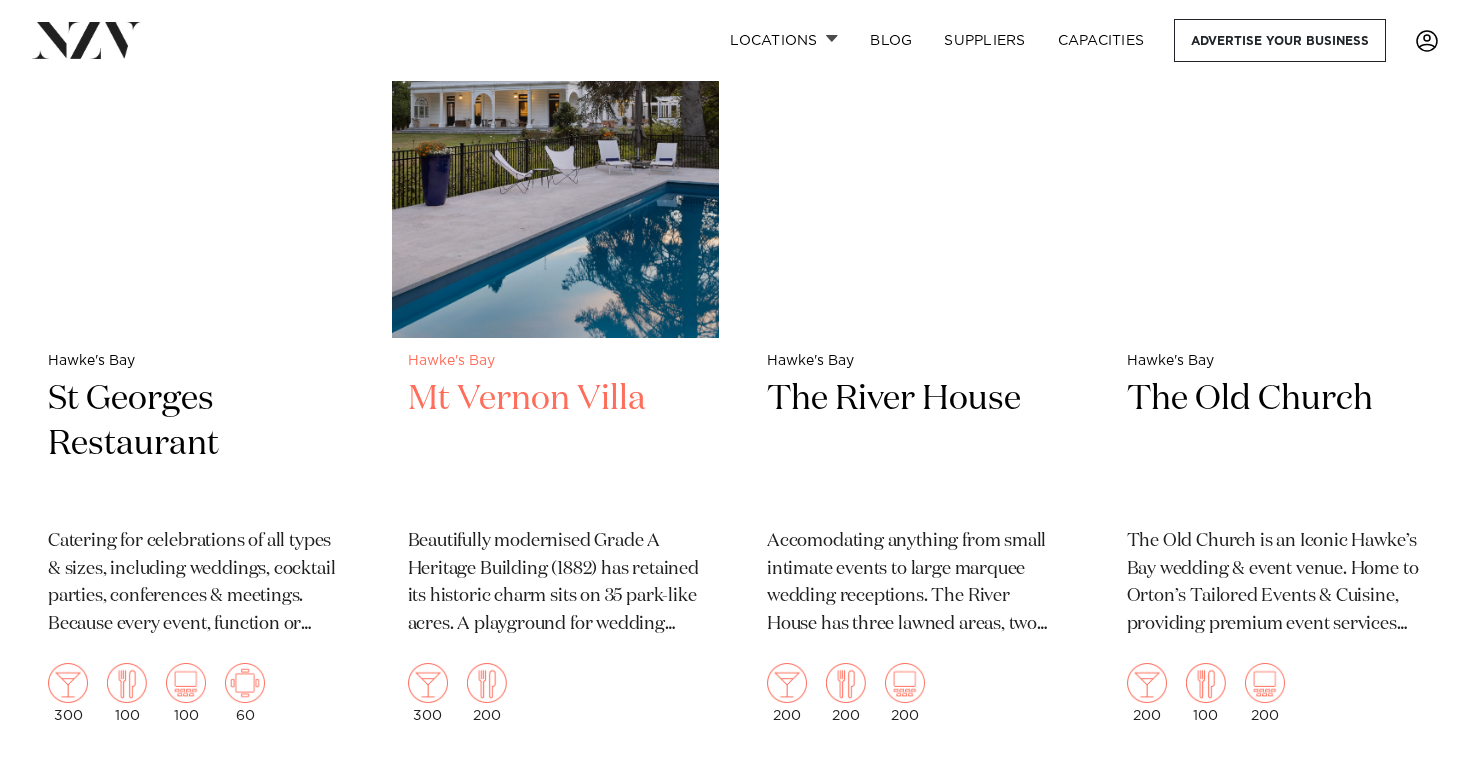 scroll, scrollTop: 2661, scrollLeft: 0, axis: vertical 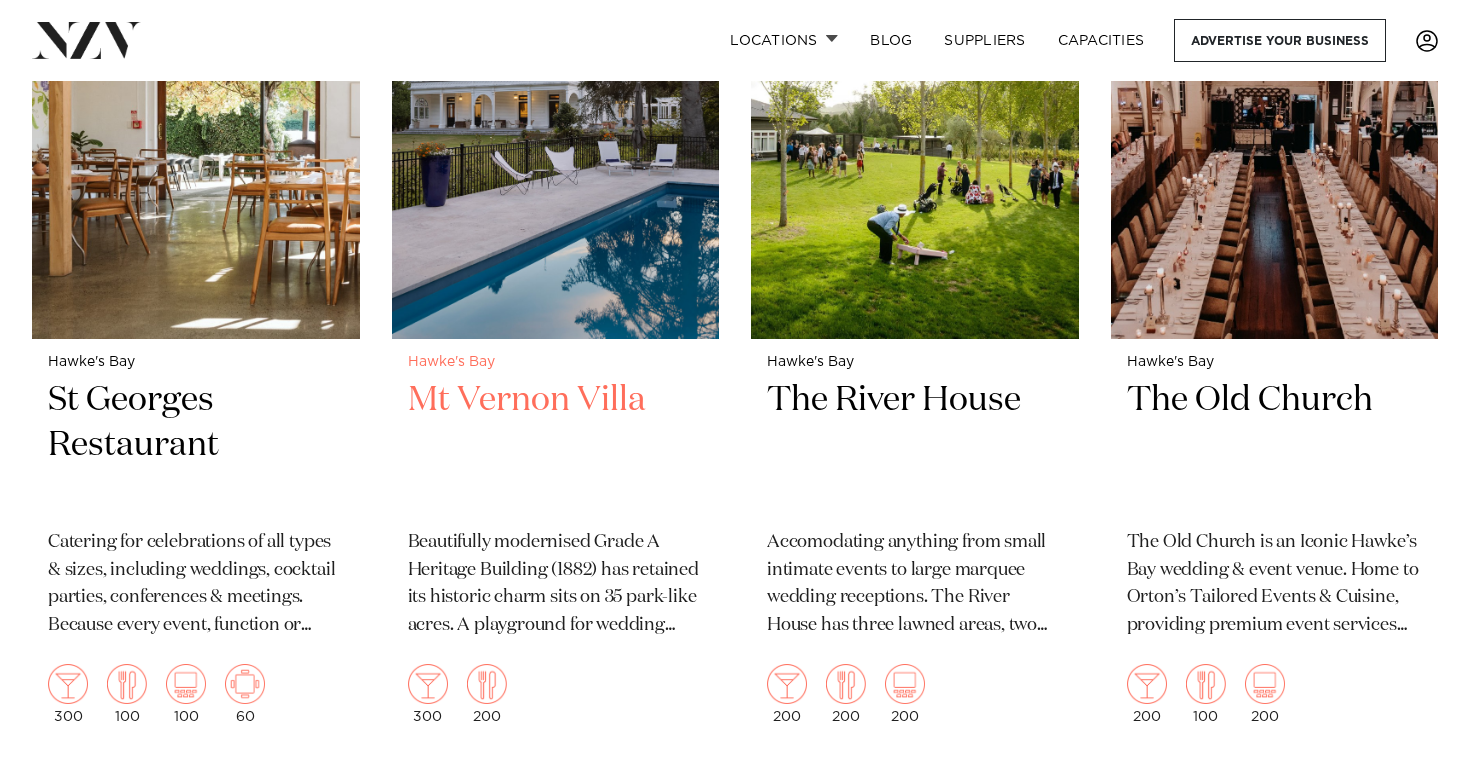 click on "Beautifully modernised Grade A Heritage Building (1882) has retained its historic charm  sits on 35 park-like acres. A playground for wedding events in Central Hawke's Bay." at bounding box center [556, 585] 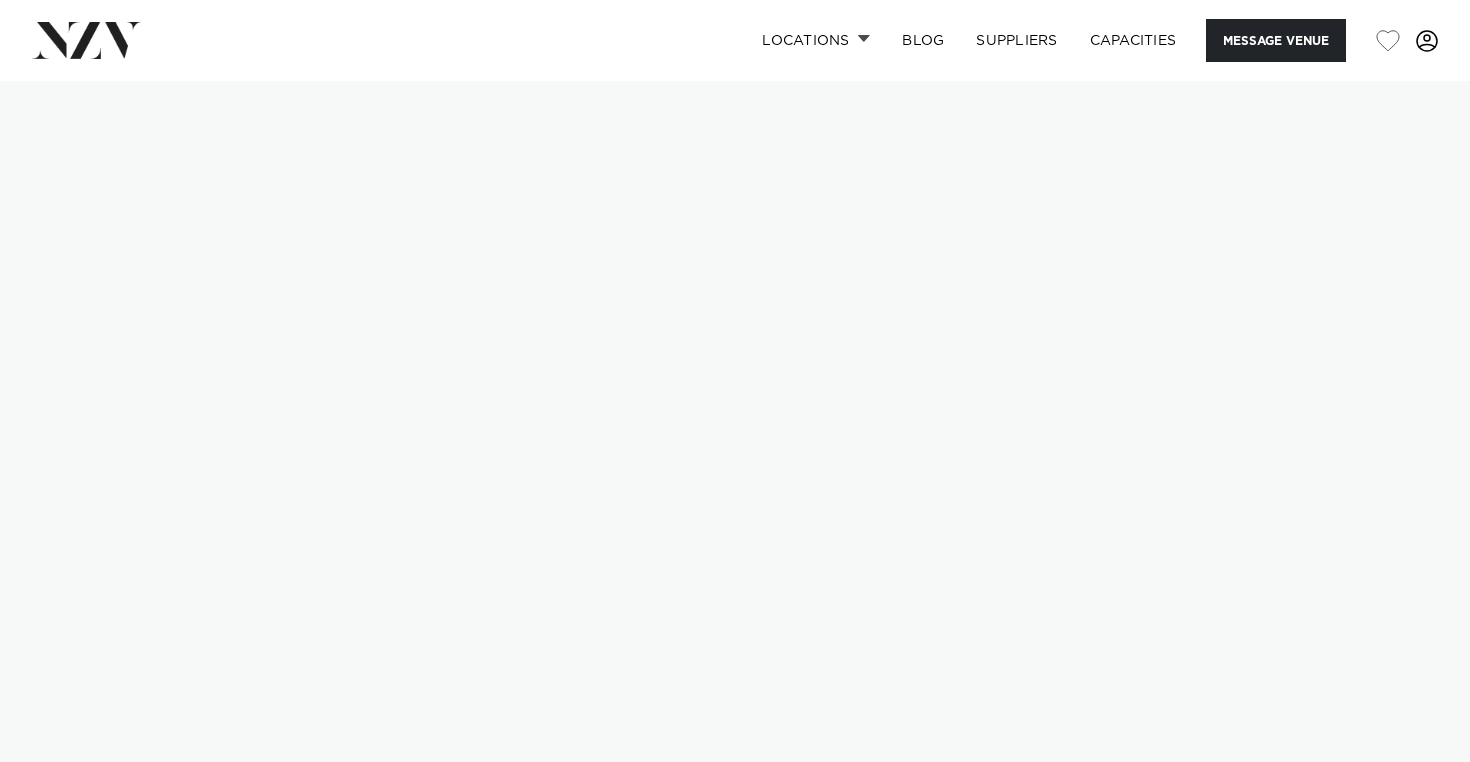 scroll, scrollTop: 0, scrollLeft: 0, axis: both 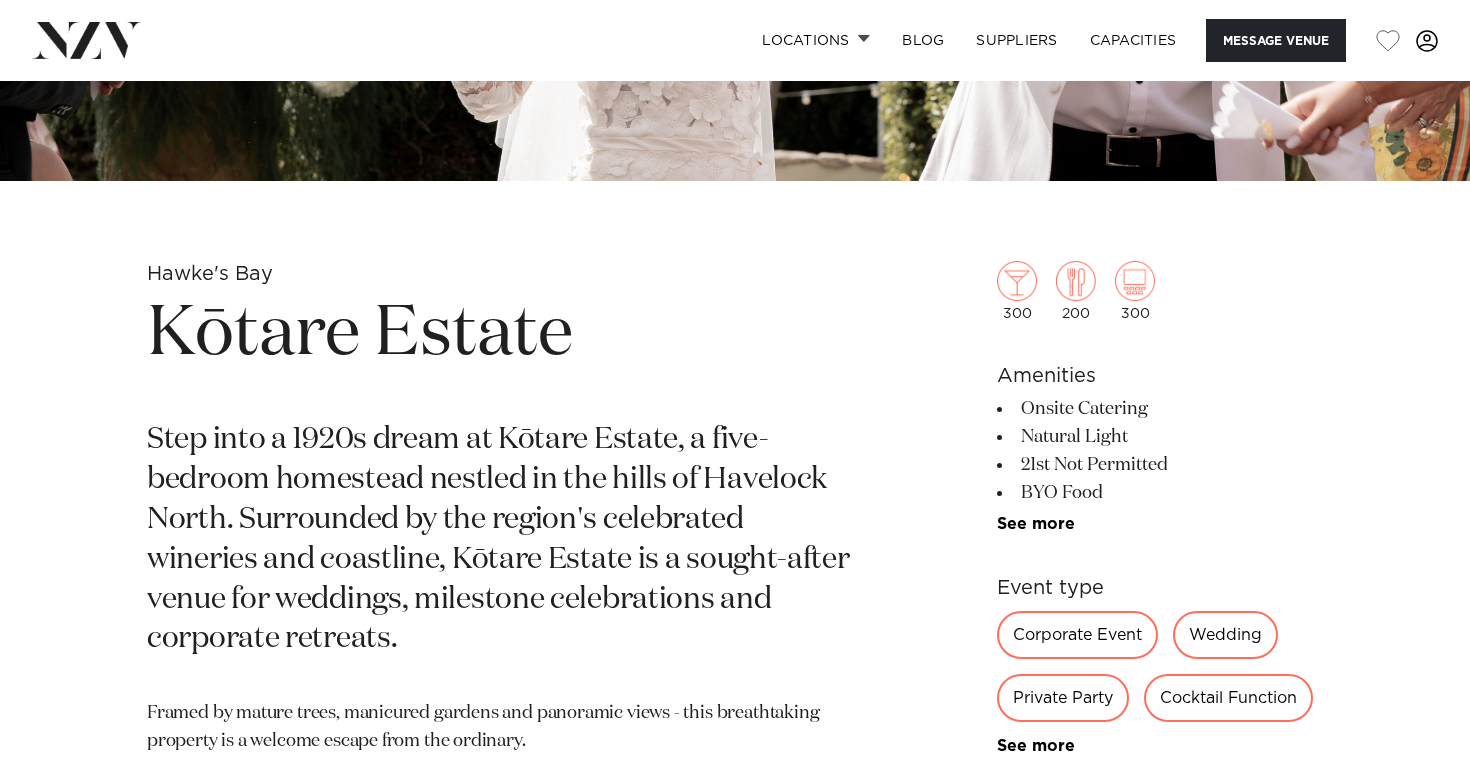click on "Kōtare Estate" at bounding box center (501, 335) 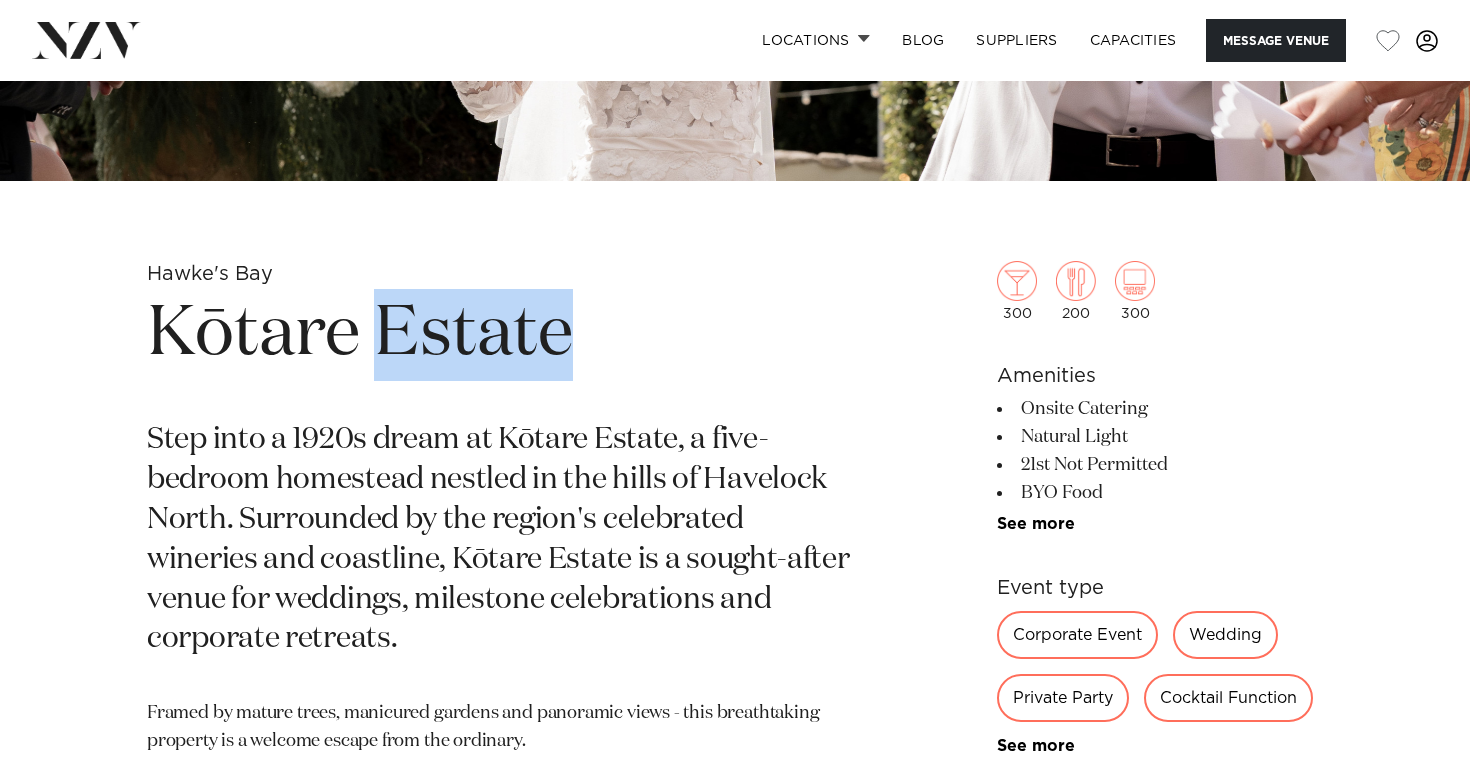 click on "Kōtare Estate" at bounding box center [501, 335] 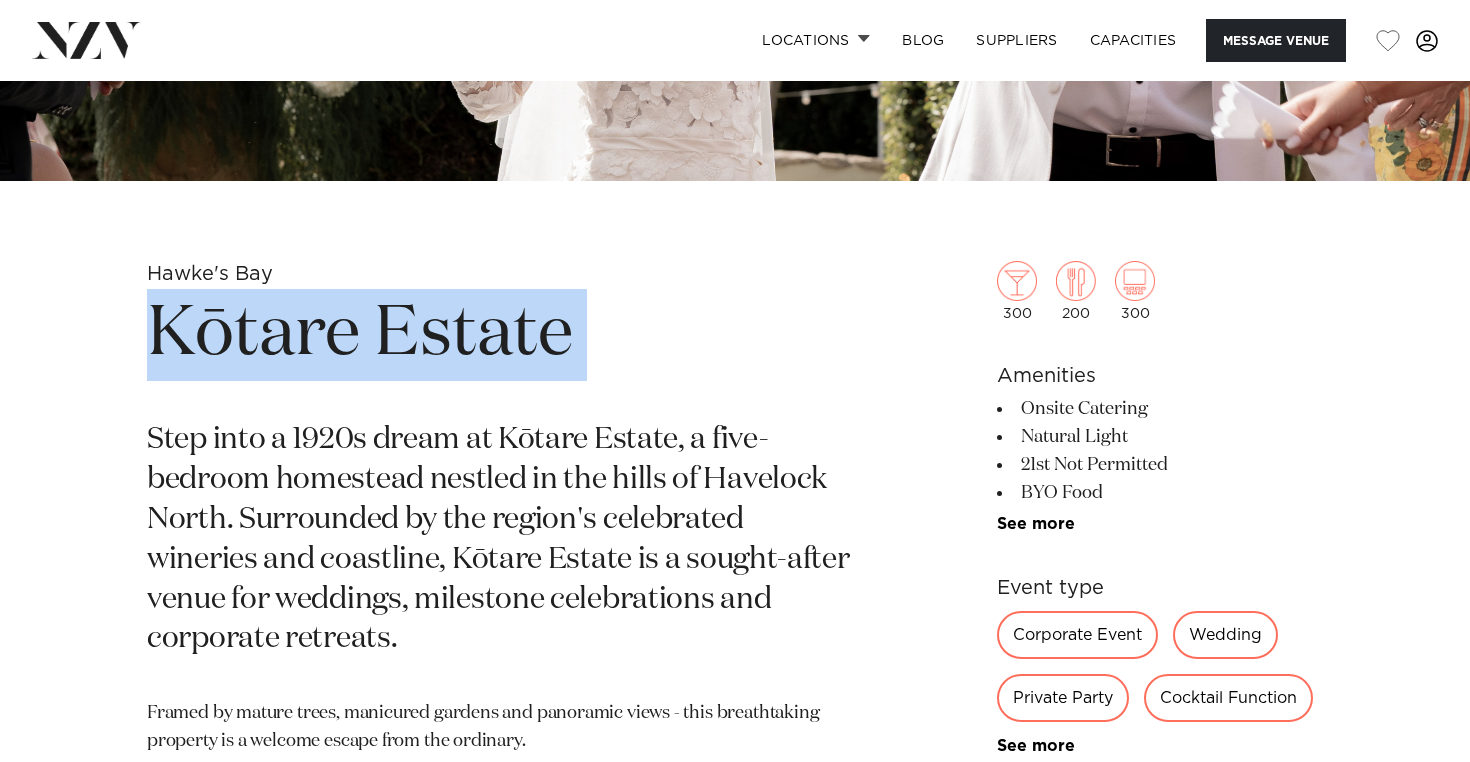 click on "Kōtare Estate" at bounding box center [501, 335] 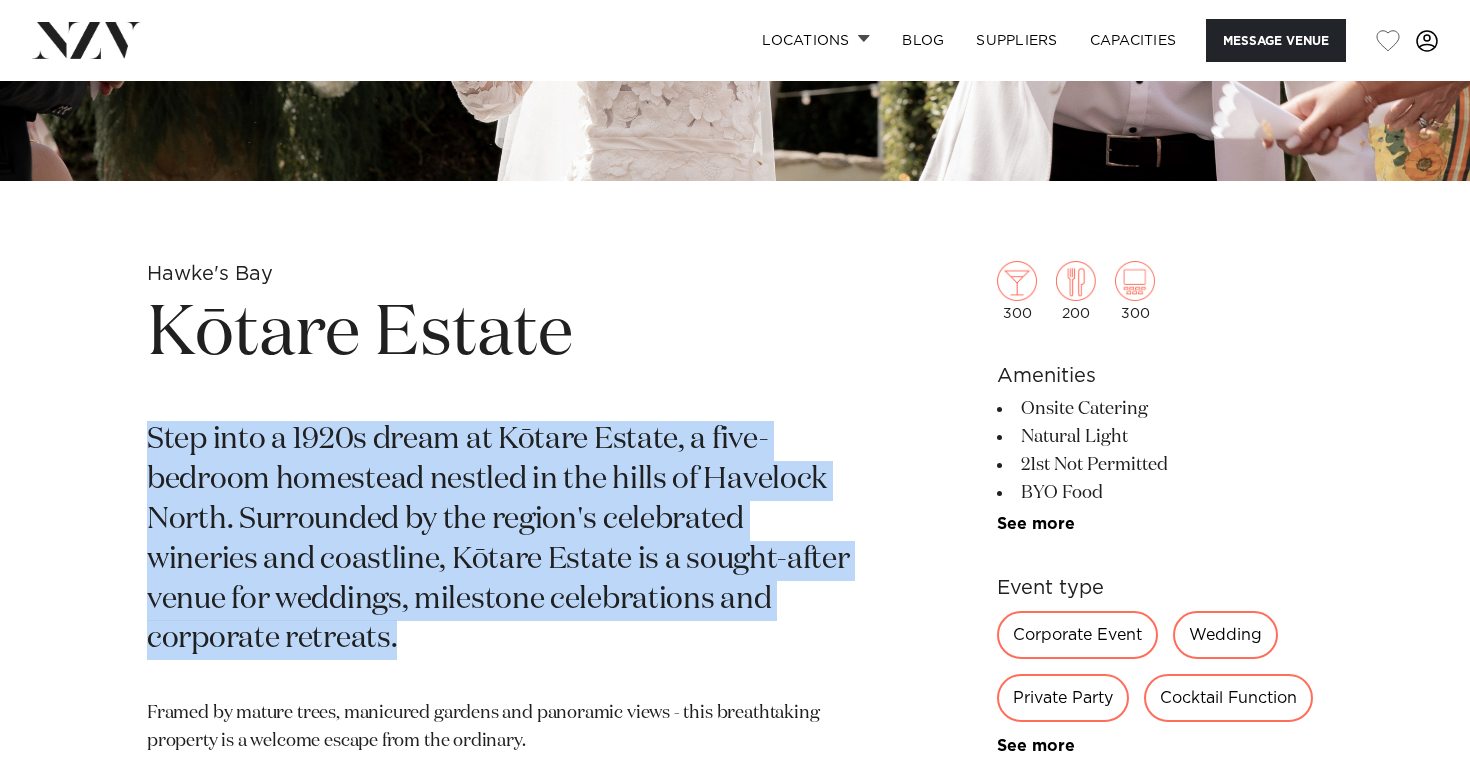 drag, startPoint x: 602, startPoint y: 383, endPoint x: 682, endPoint y: 632, distance: 261.53586 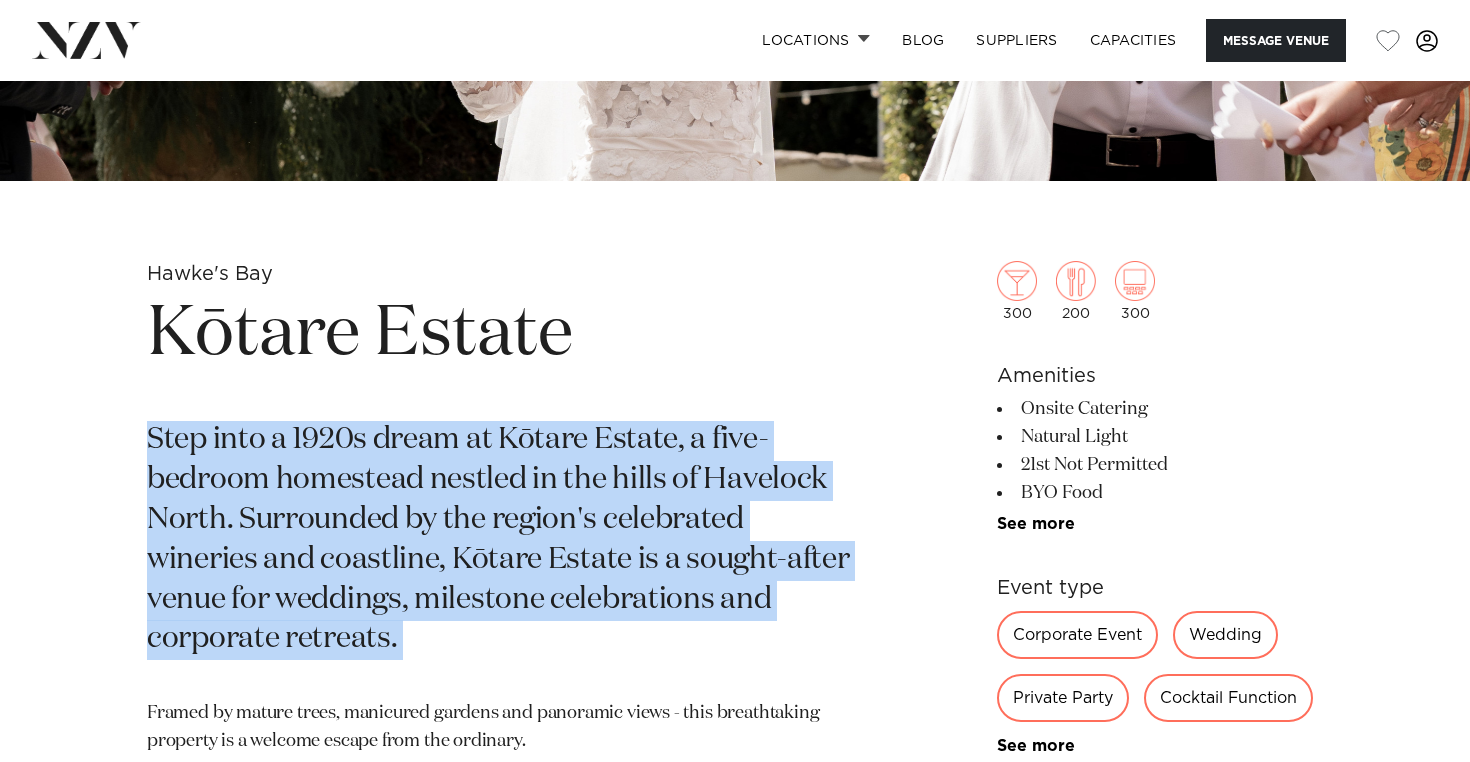 drag, startPoint x: 682, startPoint y: 632, endPoint x: 721, endPoint y: 410, distance: 225.39964 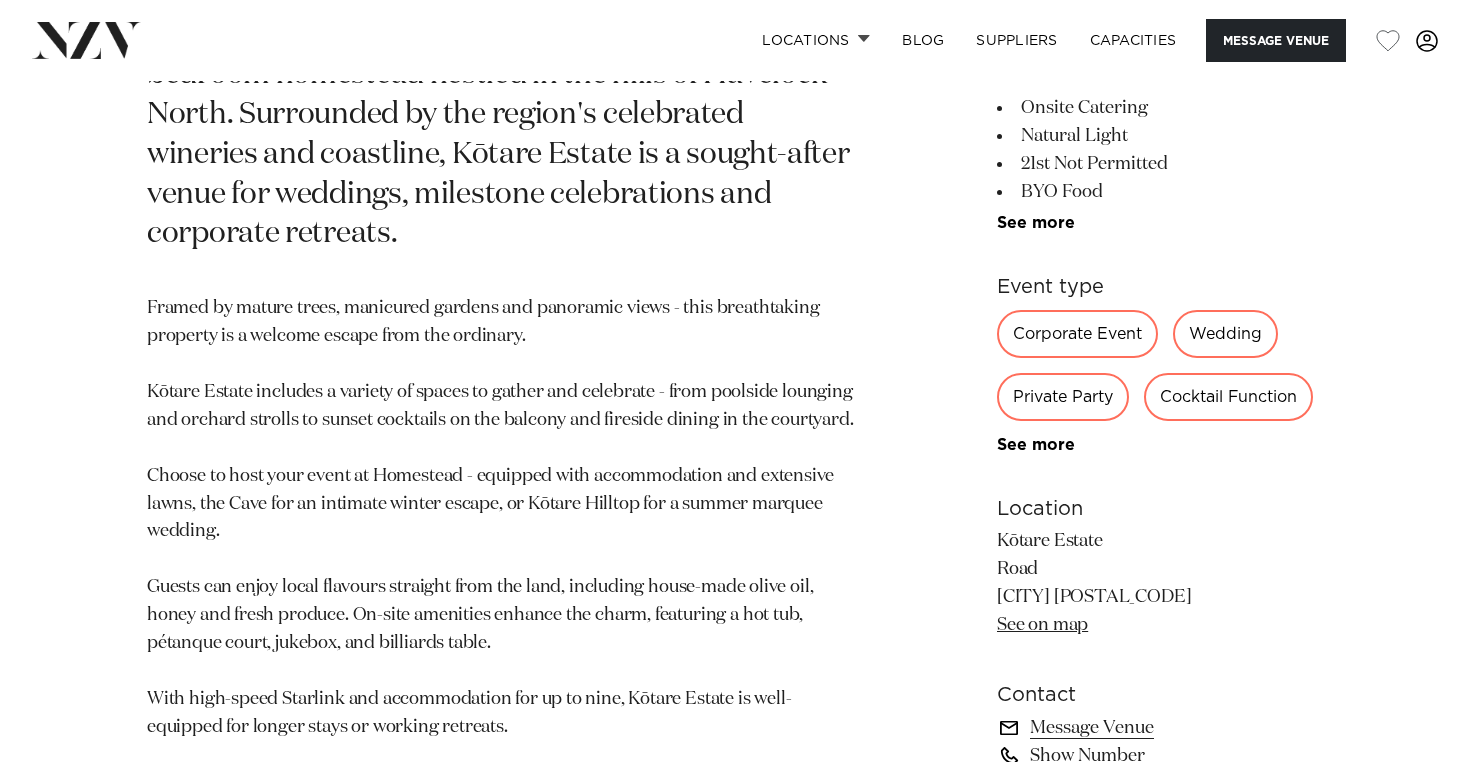 scroll, scrollTop: 1001, scrollLeft: 0, axis: vertical 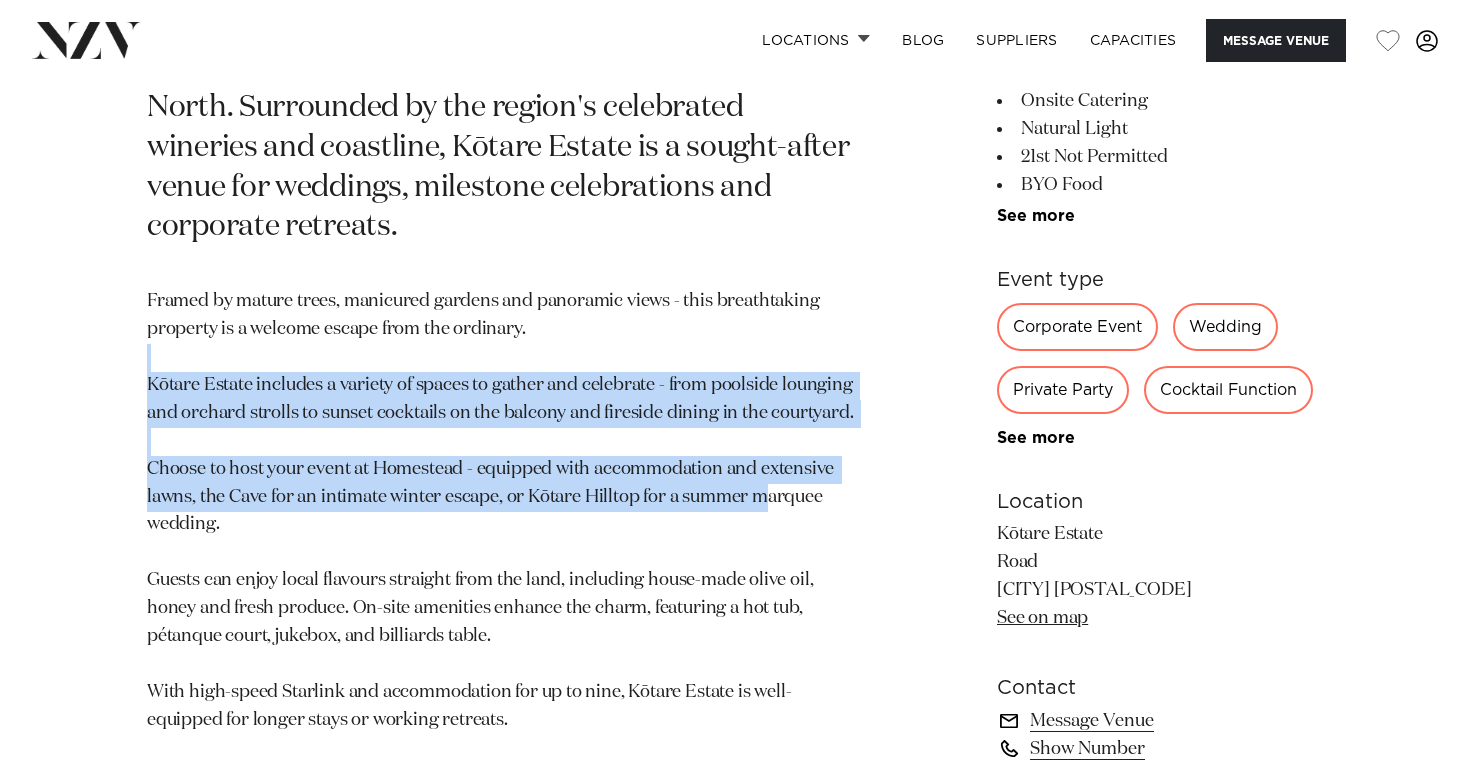 drag, startPoint x: 714, startPoint y: 367, endPoint x: 769, endPoint y: 508, distance: 151.34729 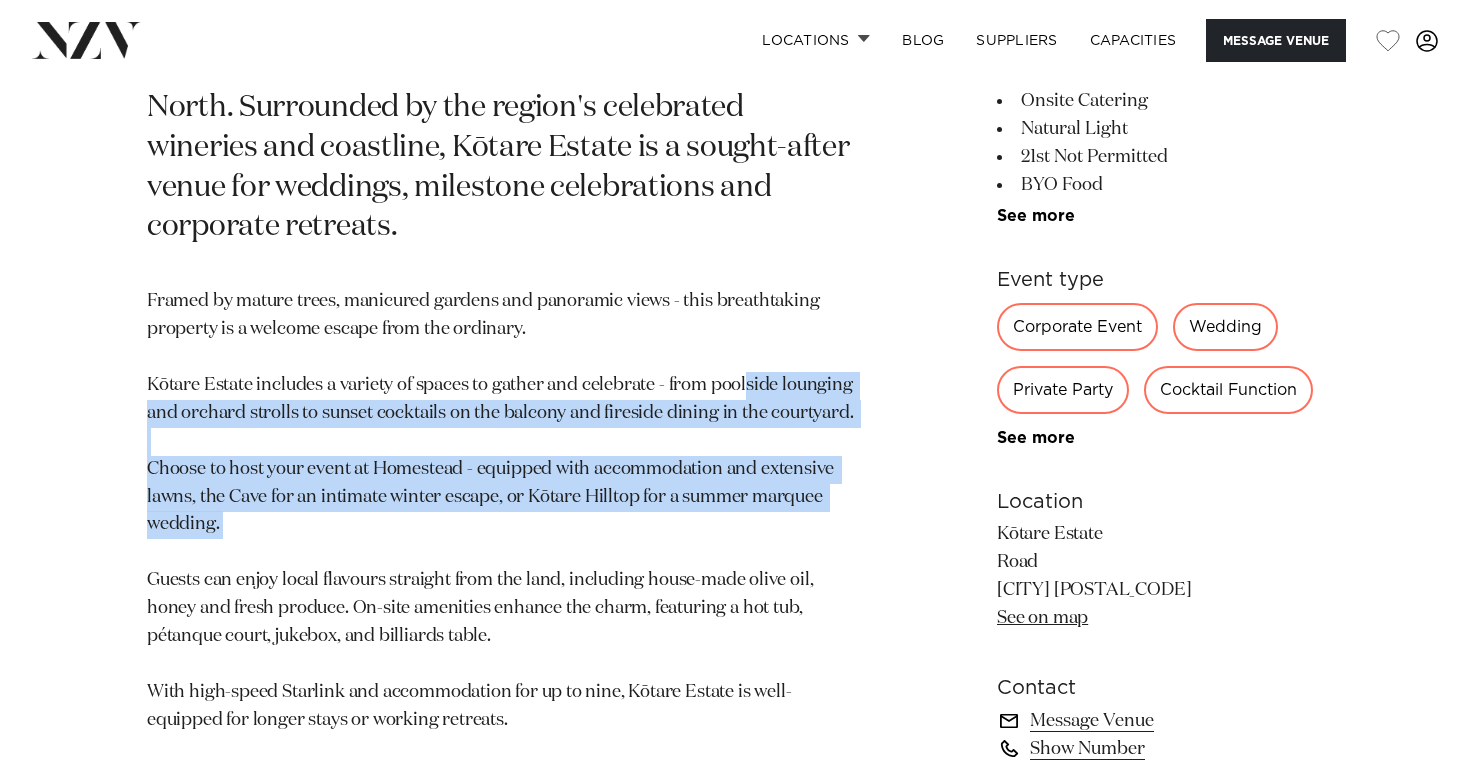 drag, startPoint x: 776, startPoint y: 524, endPoint x: 745, endPoint y: 378, distance: 149.25482 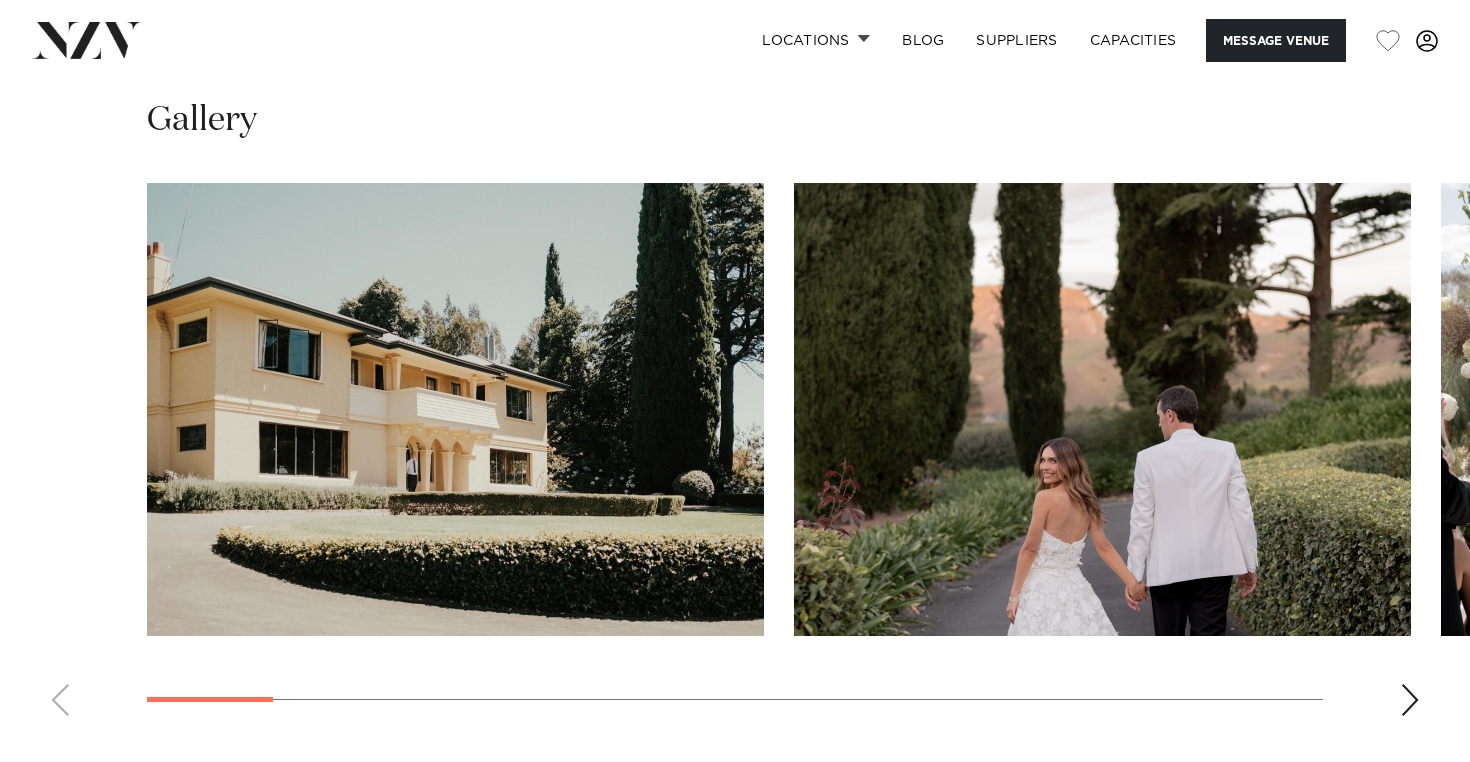 scroll, scrollTop: 1816, scrollLeft: 0, axis: vertical 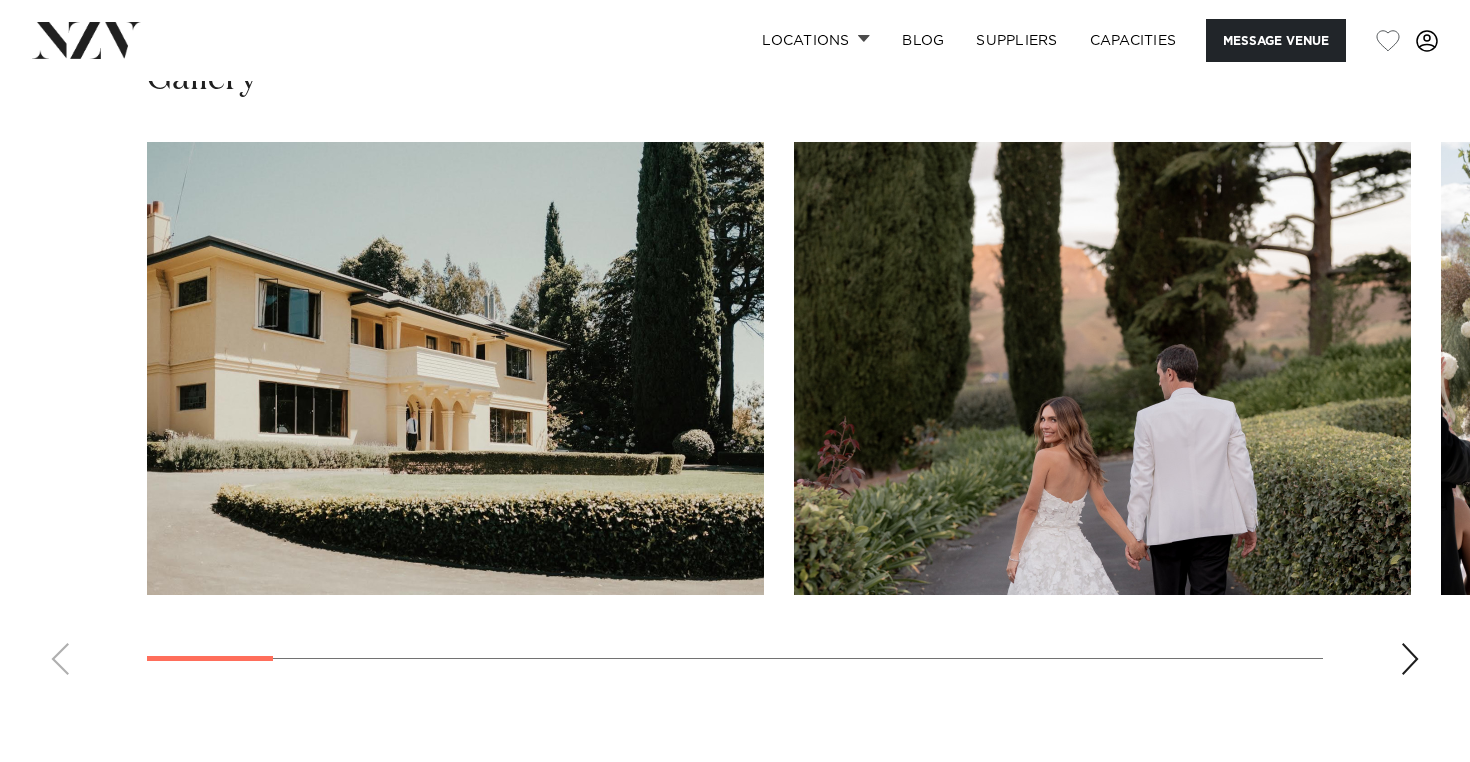 click at bounding box center [735, 416] 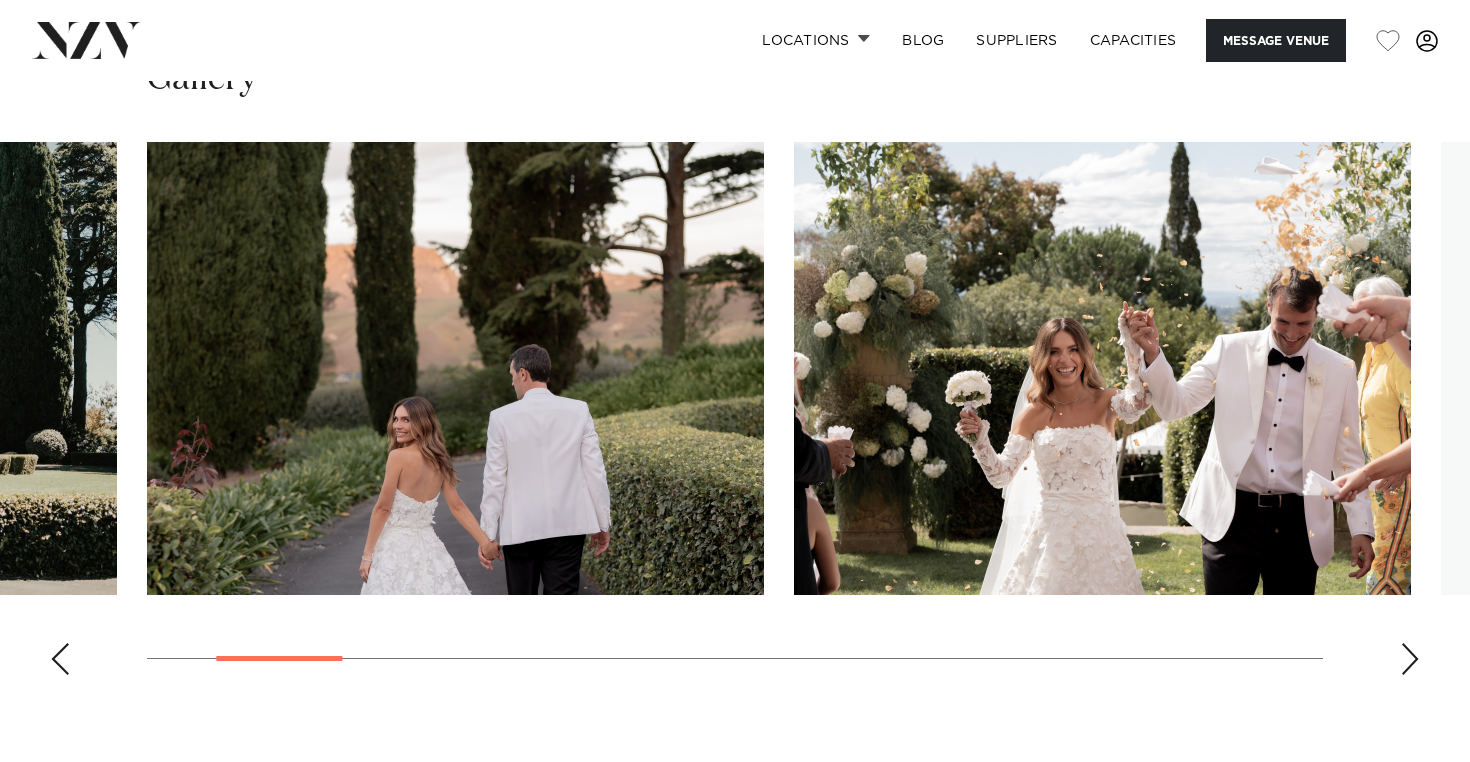click at bounding box center [1410, 659] 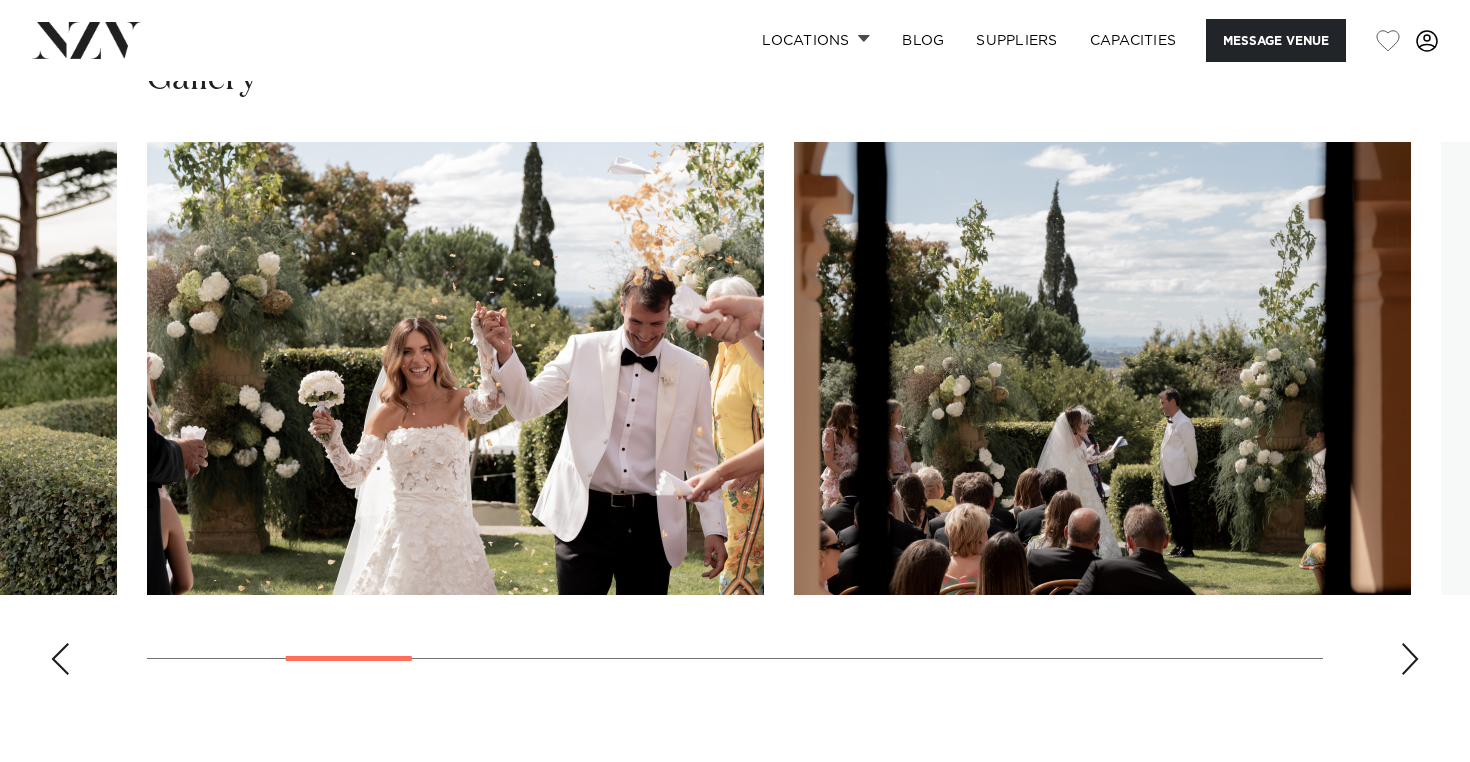 click at bounding box center (1410, 659) 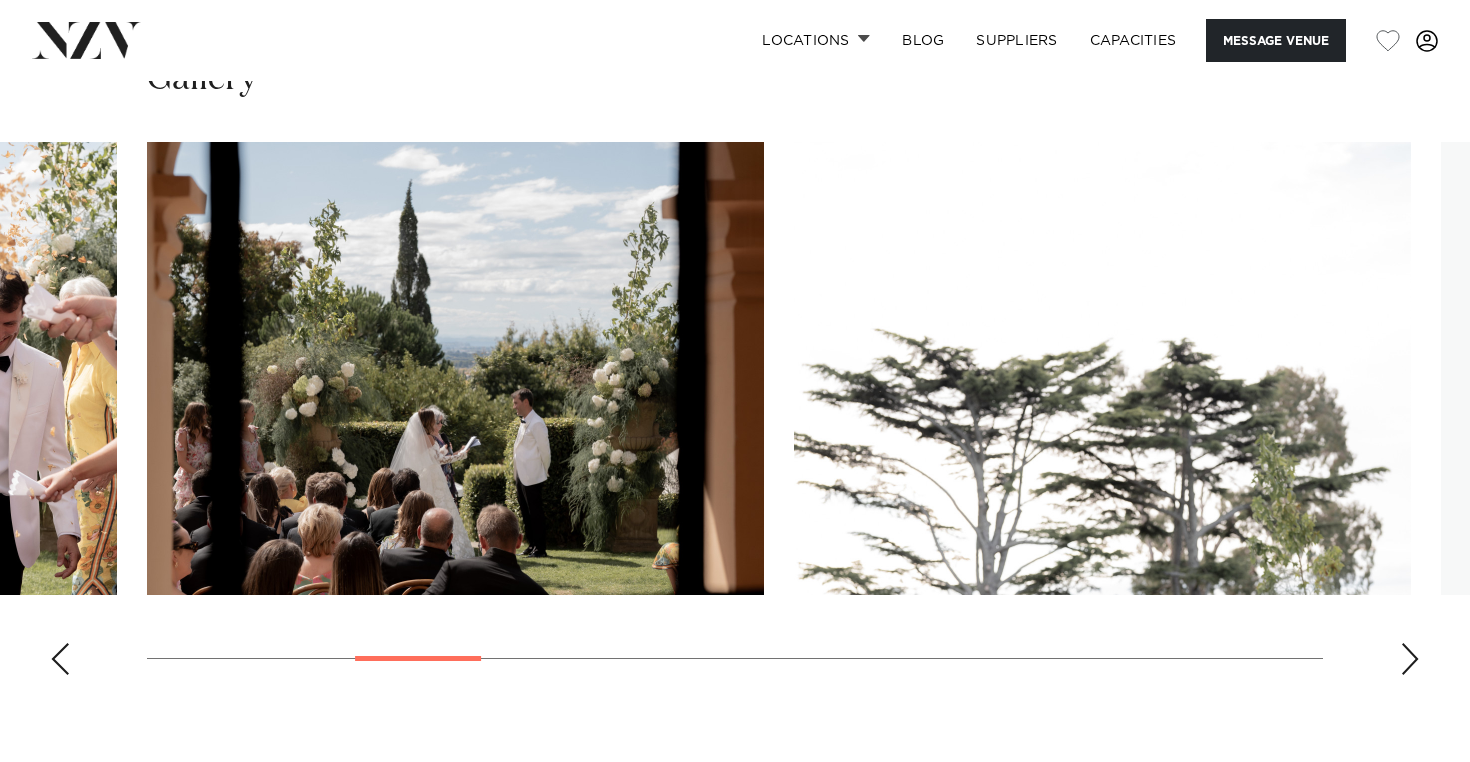 click at bounding box center [1410, 659] 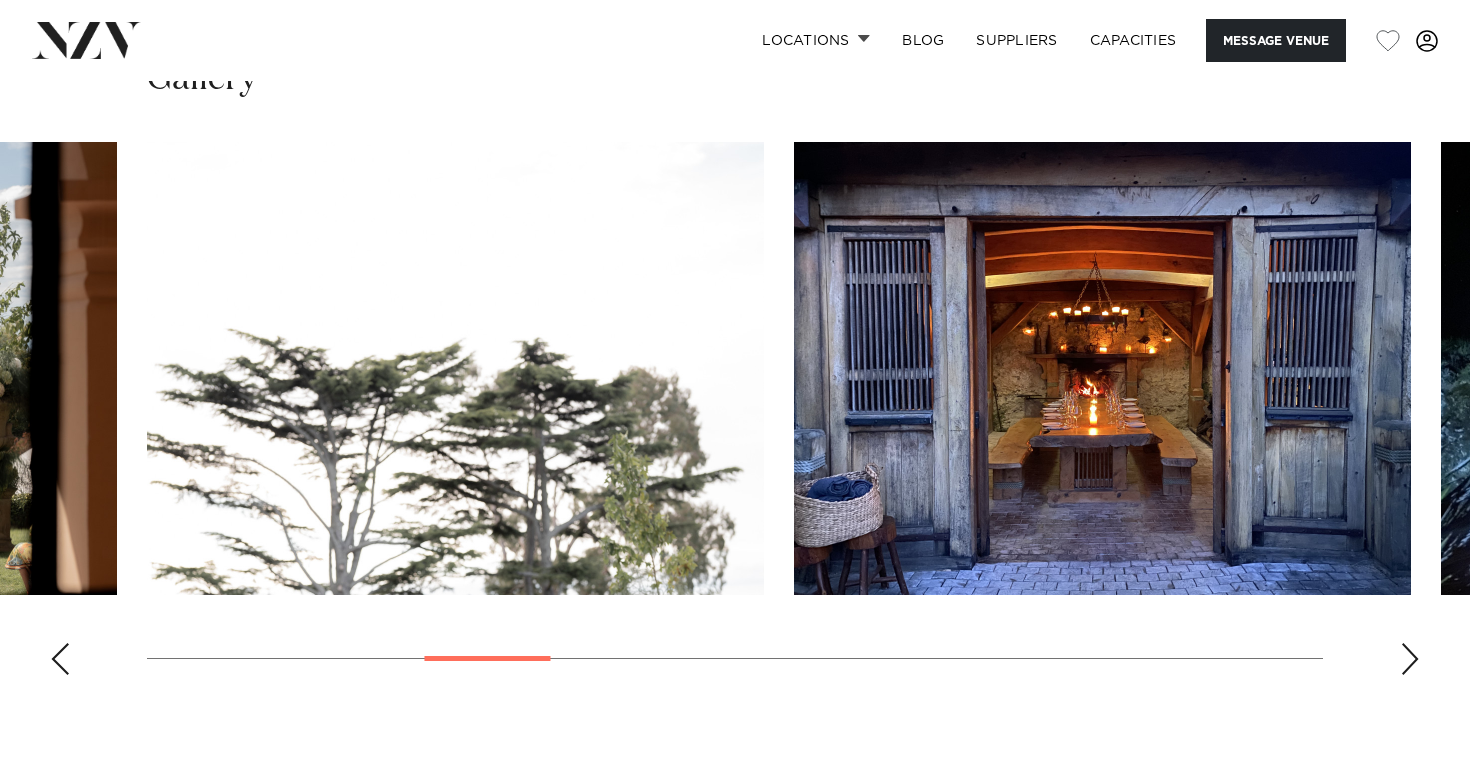 click at bounding box center [1410, 659] 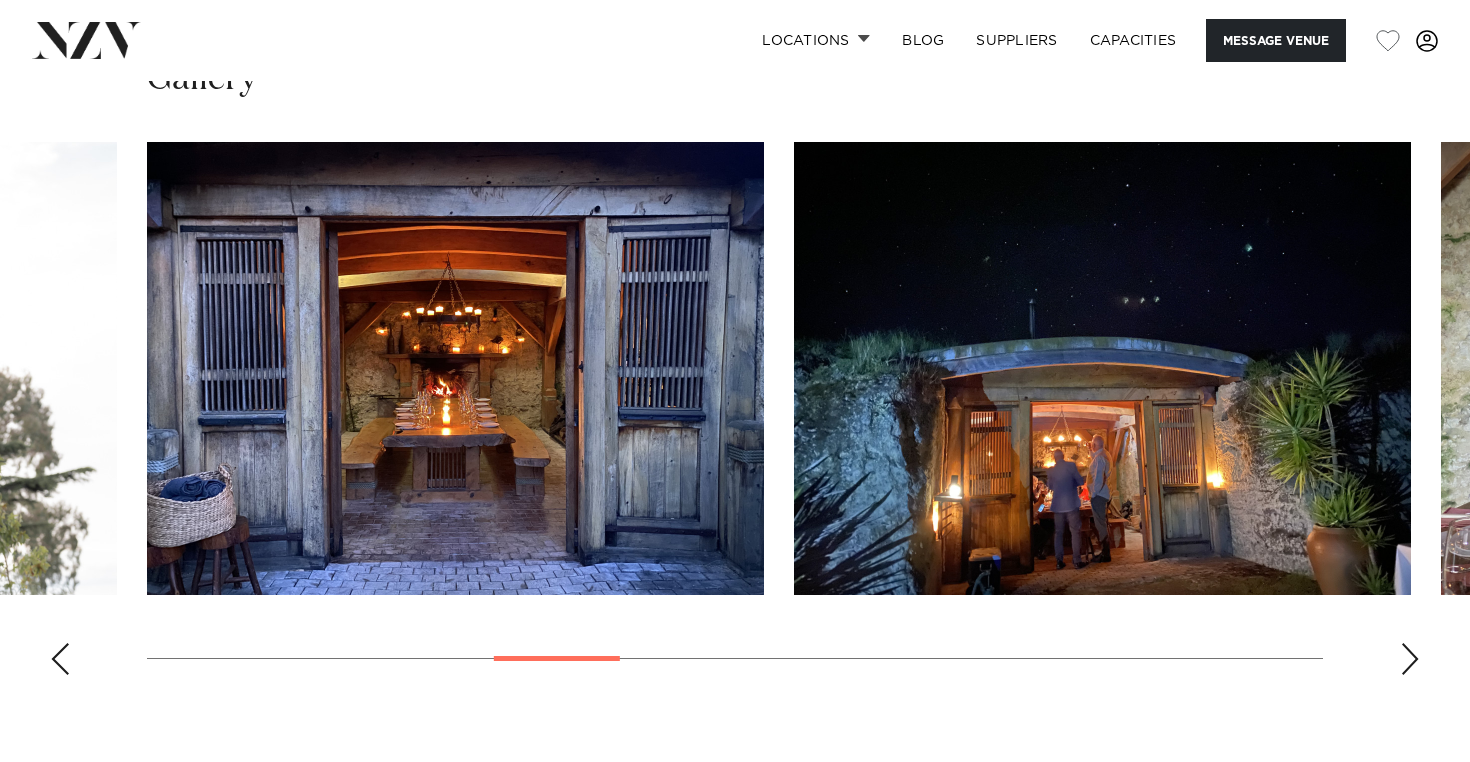 click at bounding box center (1410, 659) 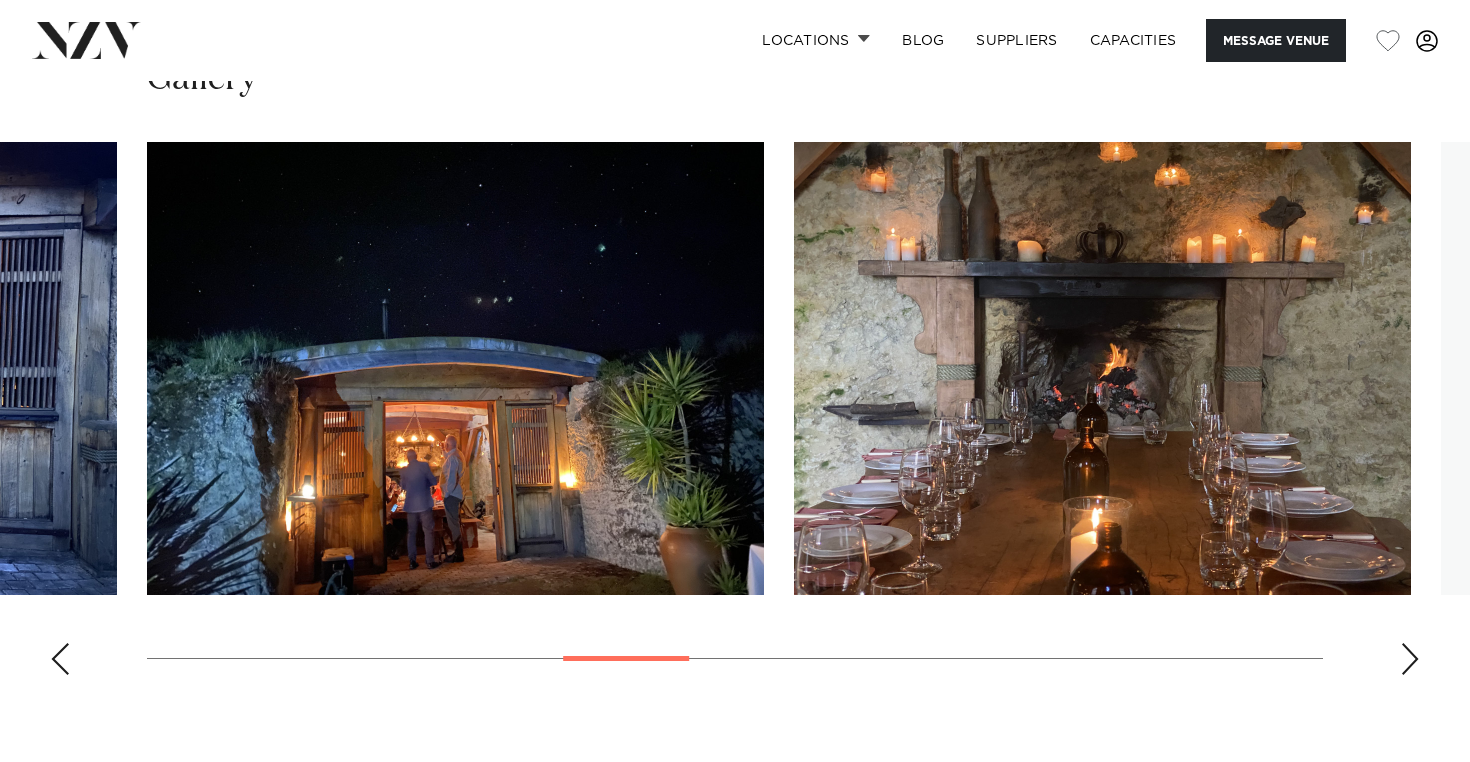 click at bounding box center (1410, 659) 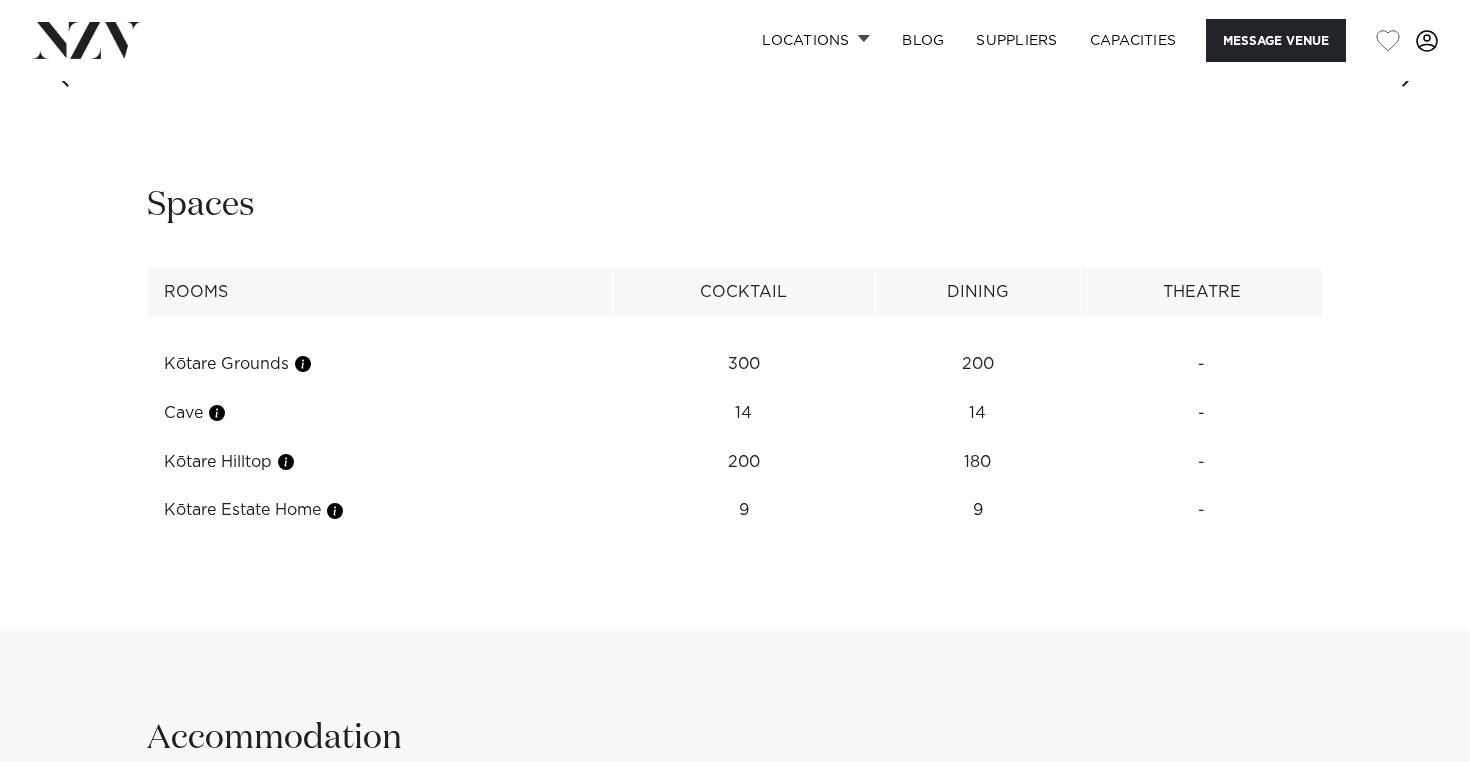 scroll, scrollTop: 2406, scrollLeft: 0, axis: vertical 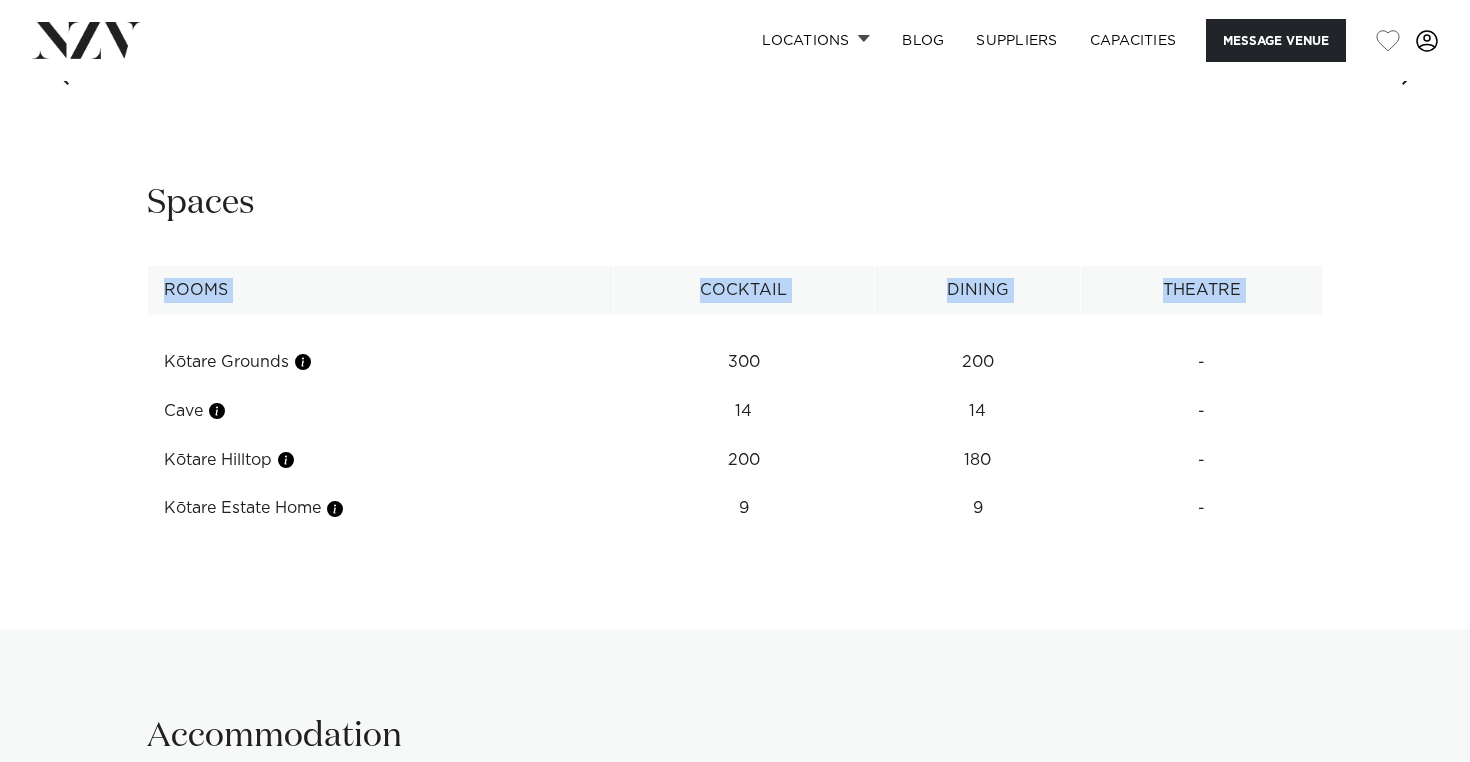 drag, startPoint x: 612, startPoint y: 339, endPoint x: 682, endPoint y: 541, distance: 213.78494 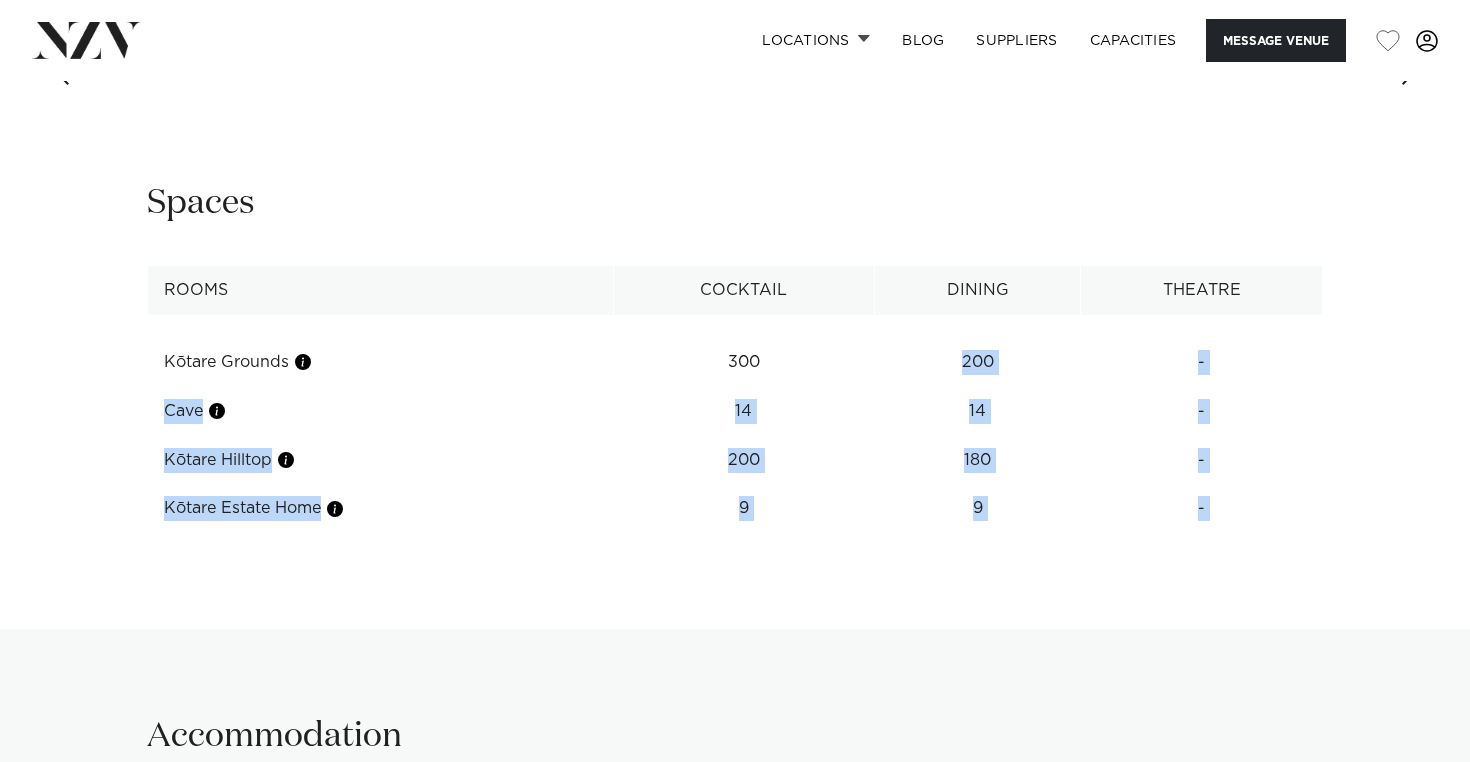drag, startPoint x: 697, startPoint y: 554, endPoint x: 629, endPoint y: 382, distance: 184.95406 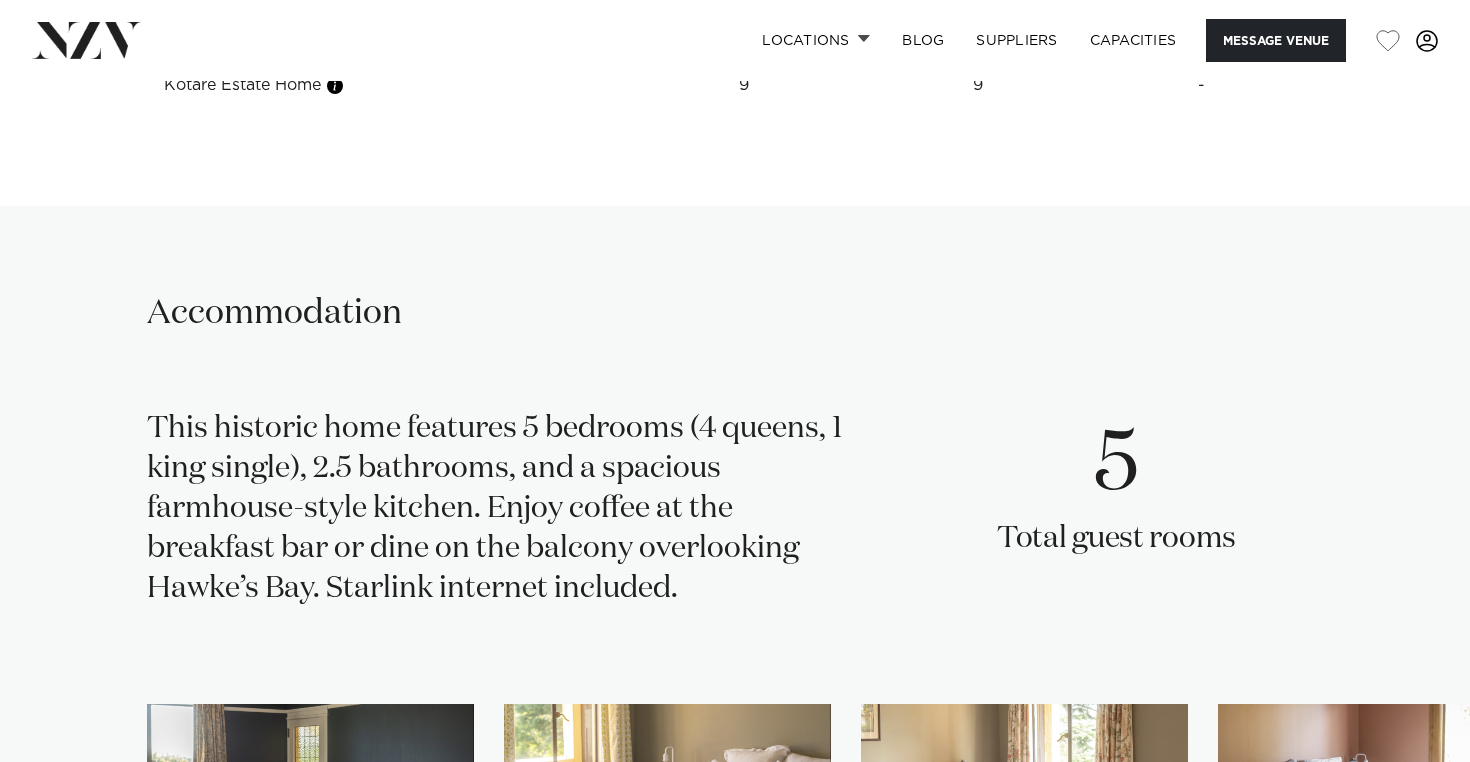 scroll, scrollTop: 2858, scrollLeft: 0, axis: vertical 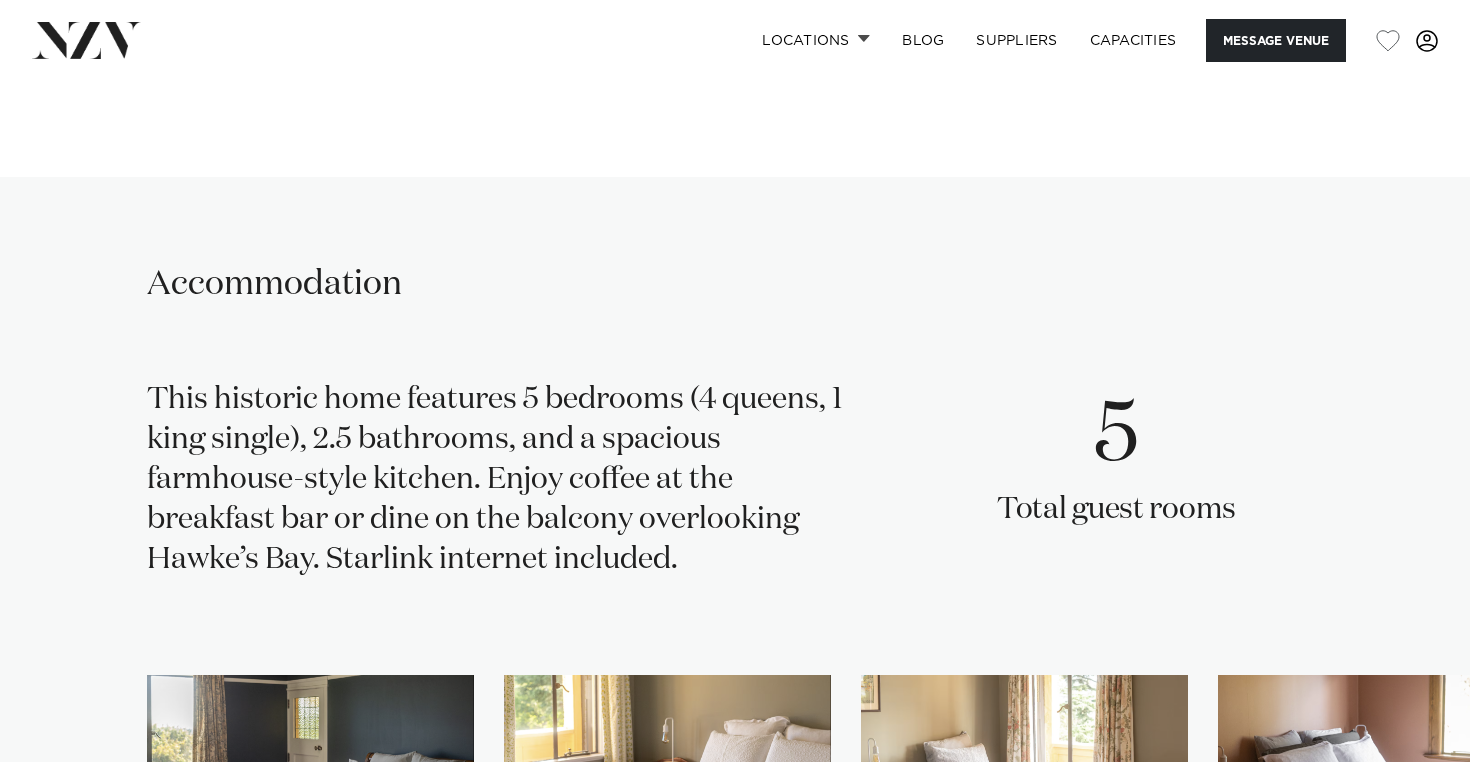 drag, startPoint x: 625, startPoint y: 389, endPoint x: 679, endPoint y: 576, distance: 194.6407 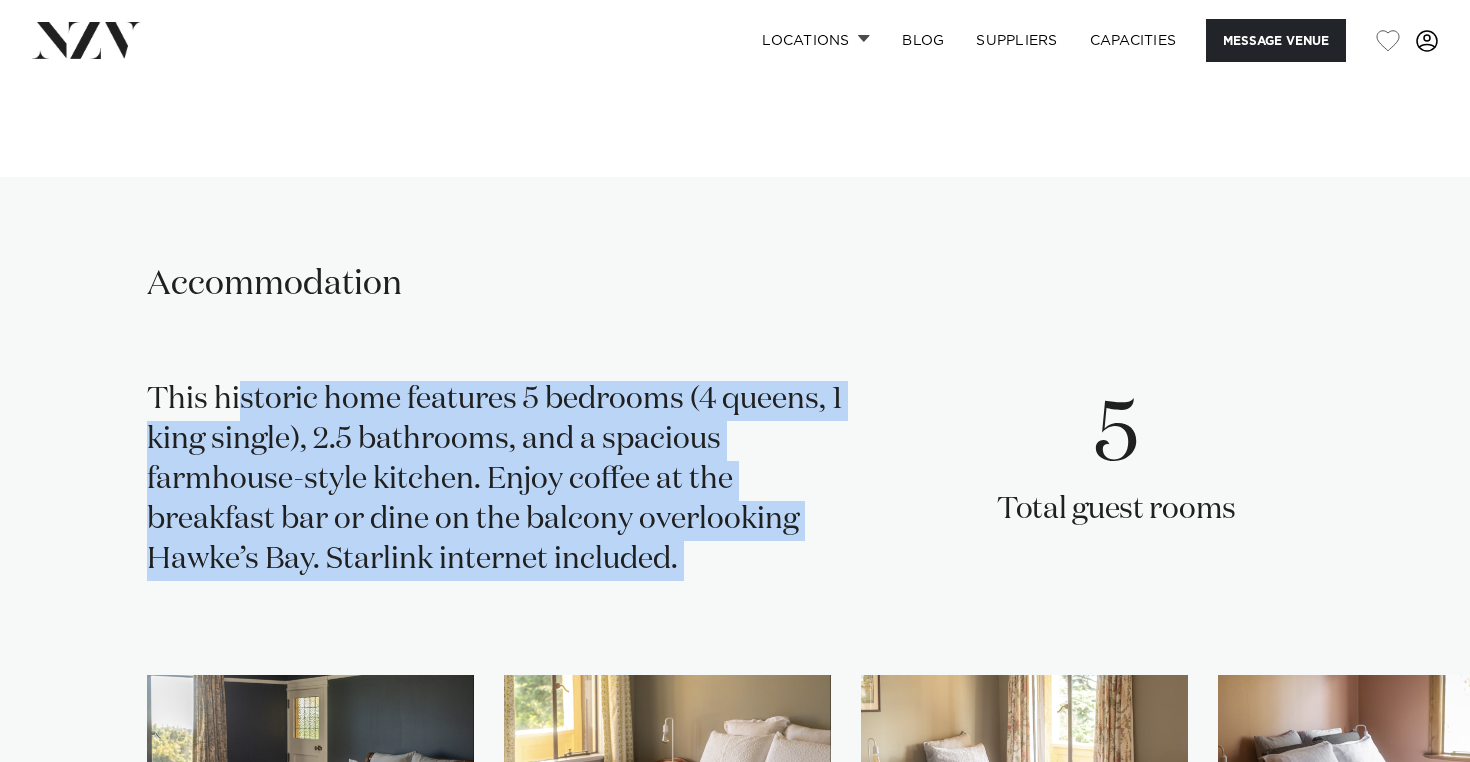 drag, startPoint x: 679, startPoint y: 576, endPoint x: 666, endPoint y: 366, distance: 210.402 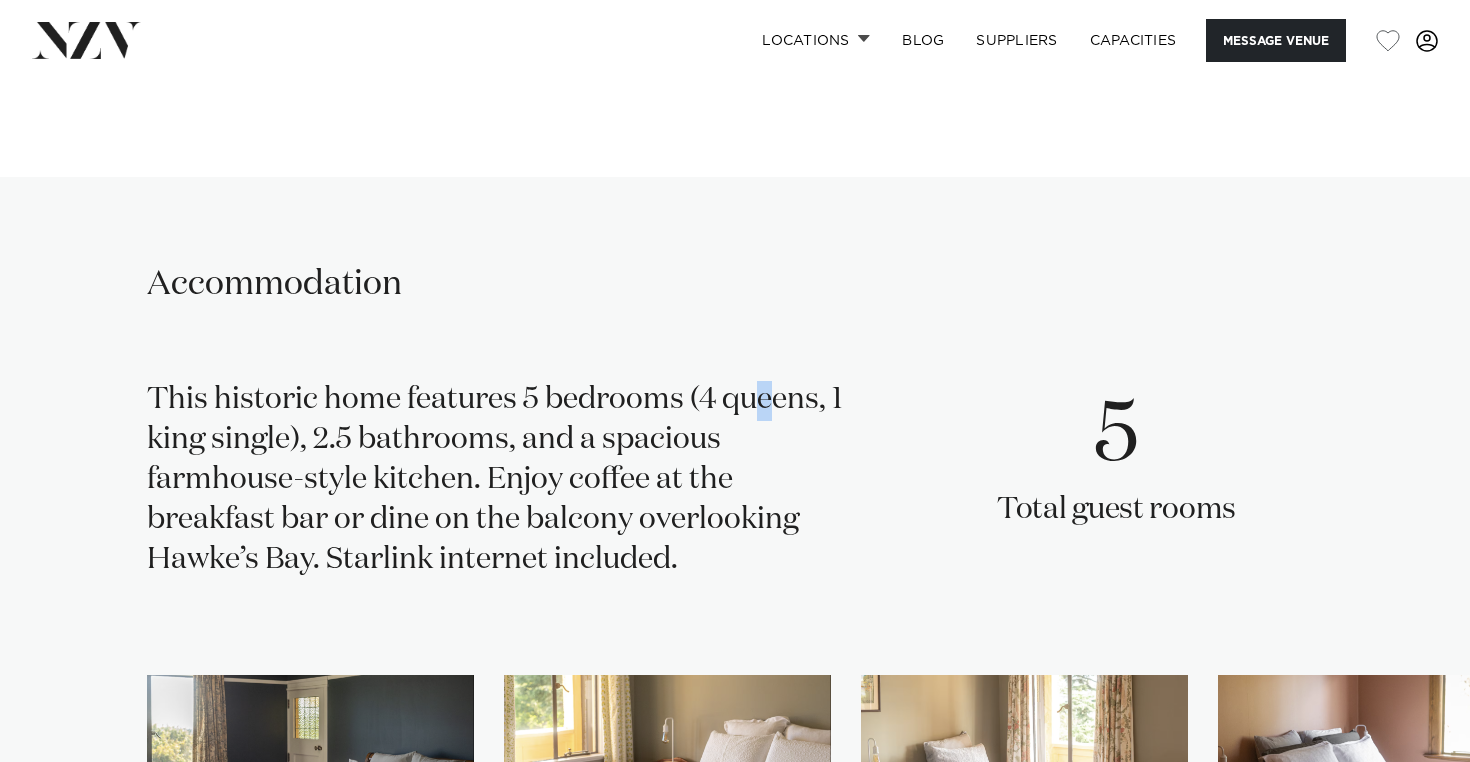 drag, startPoint x: 665, startPoint y: 405, endPoint x: 665, endPoint y: 382, distance: 23 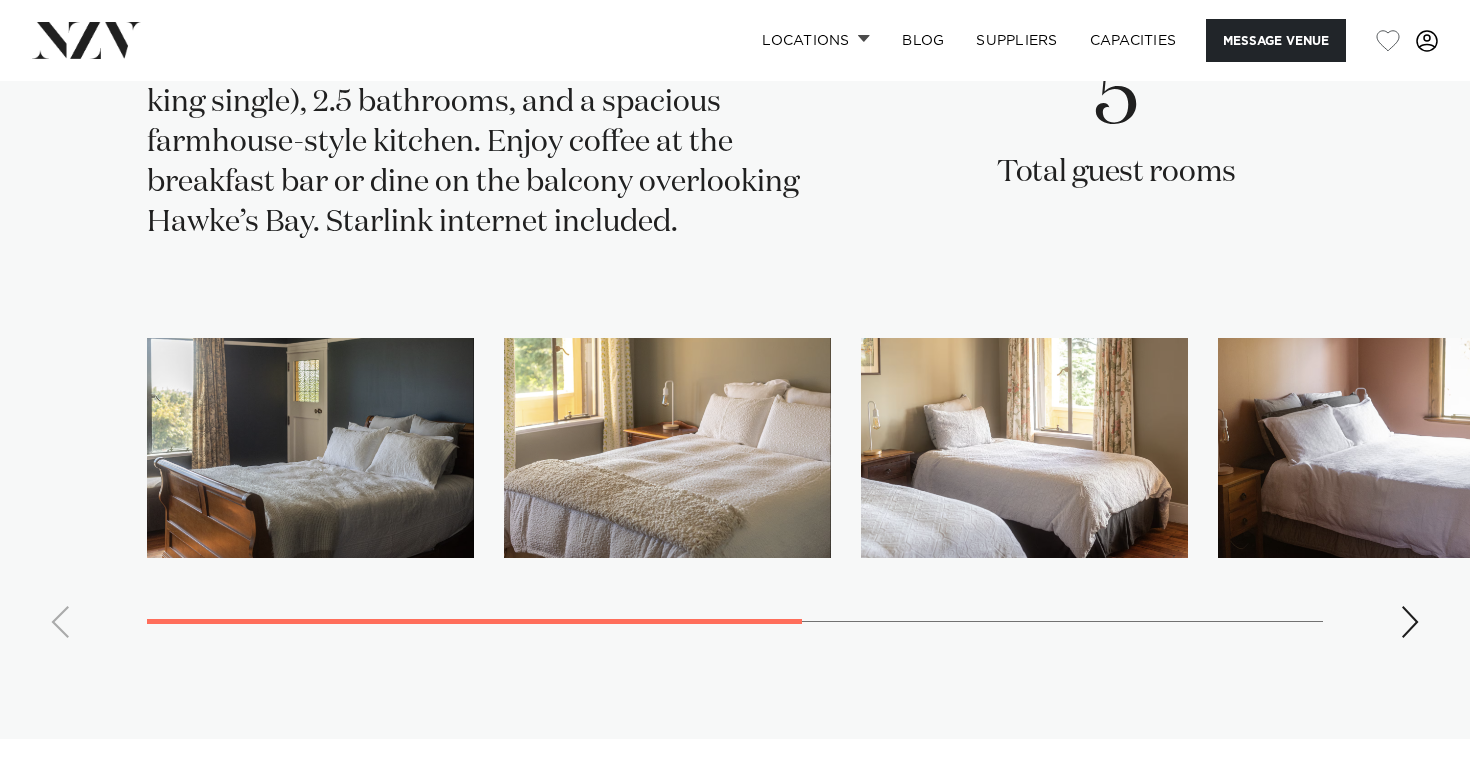 scroll, scrollTop: 3196, scrollLeft: 0, axis: vertical 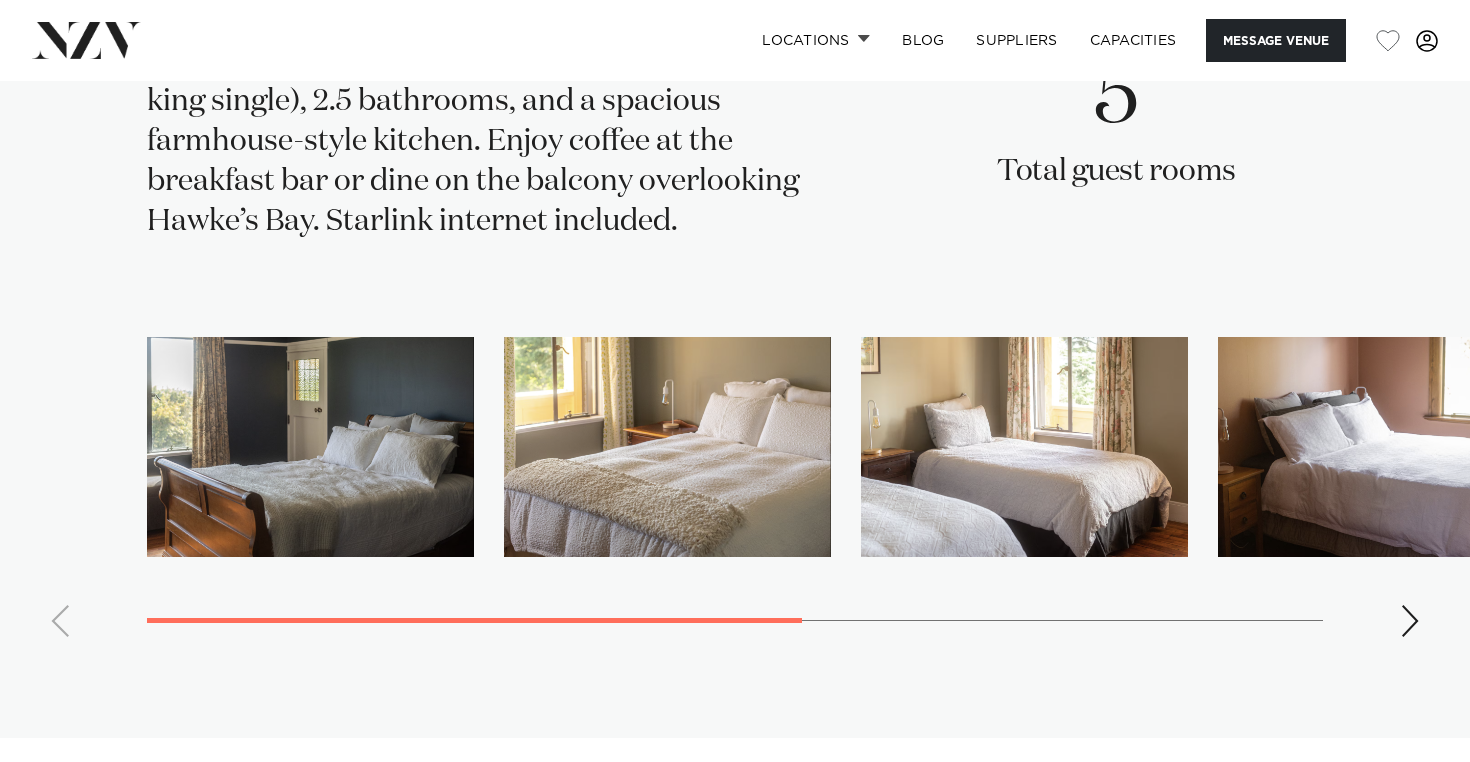 click at bounding box center [1410, 621] 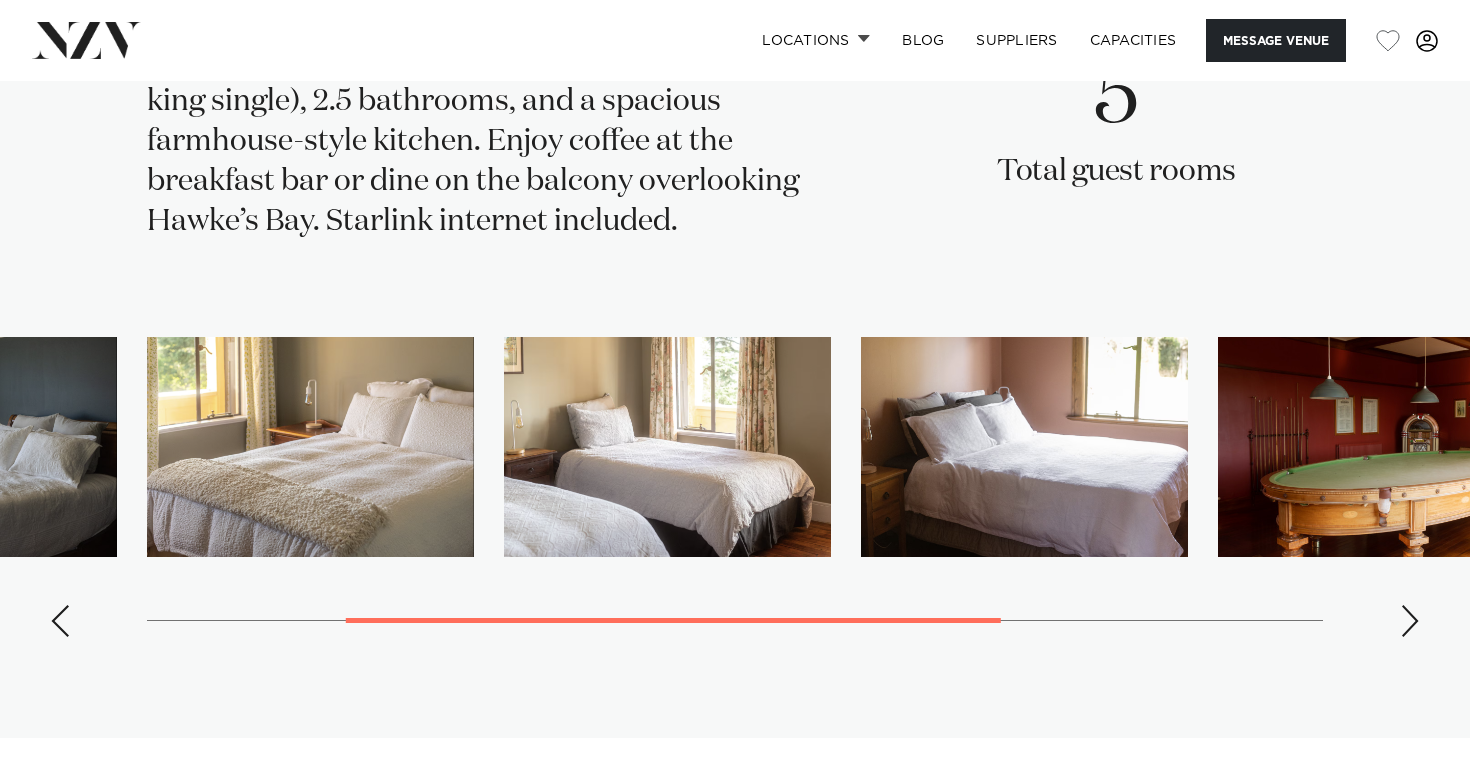 click at bounding box center [1410, 621] 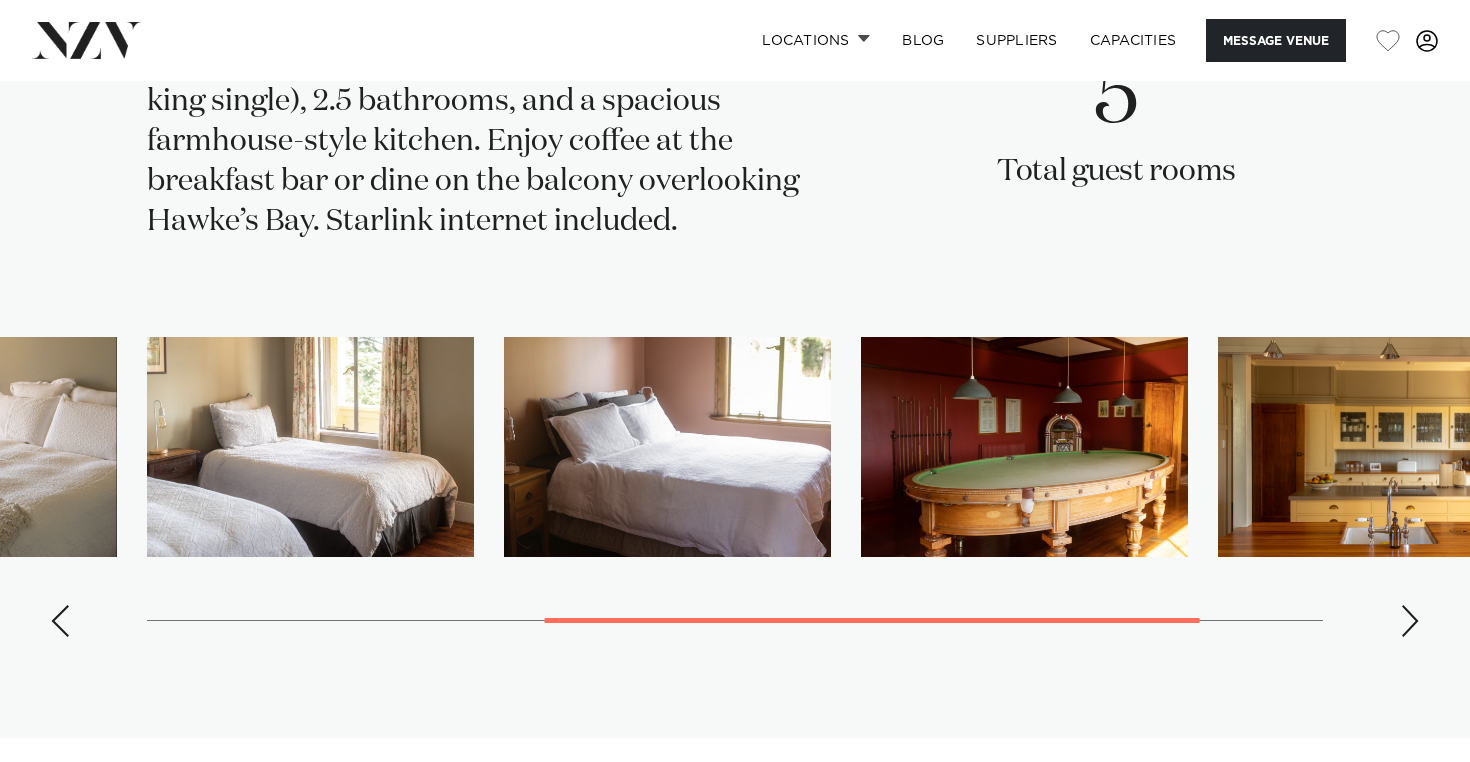 click at bounding box center [1410, 621] 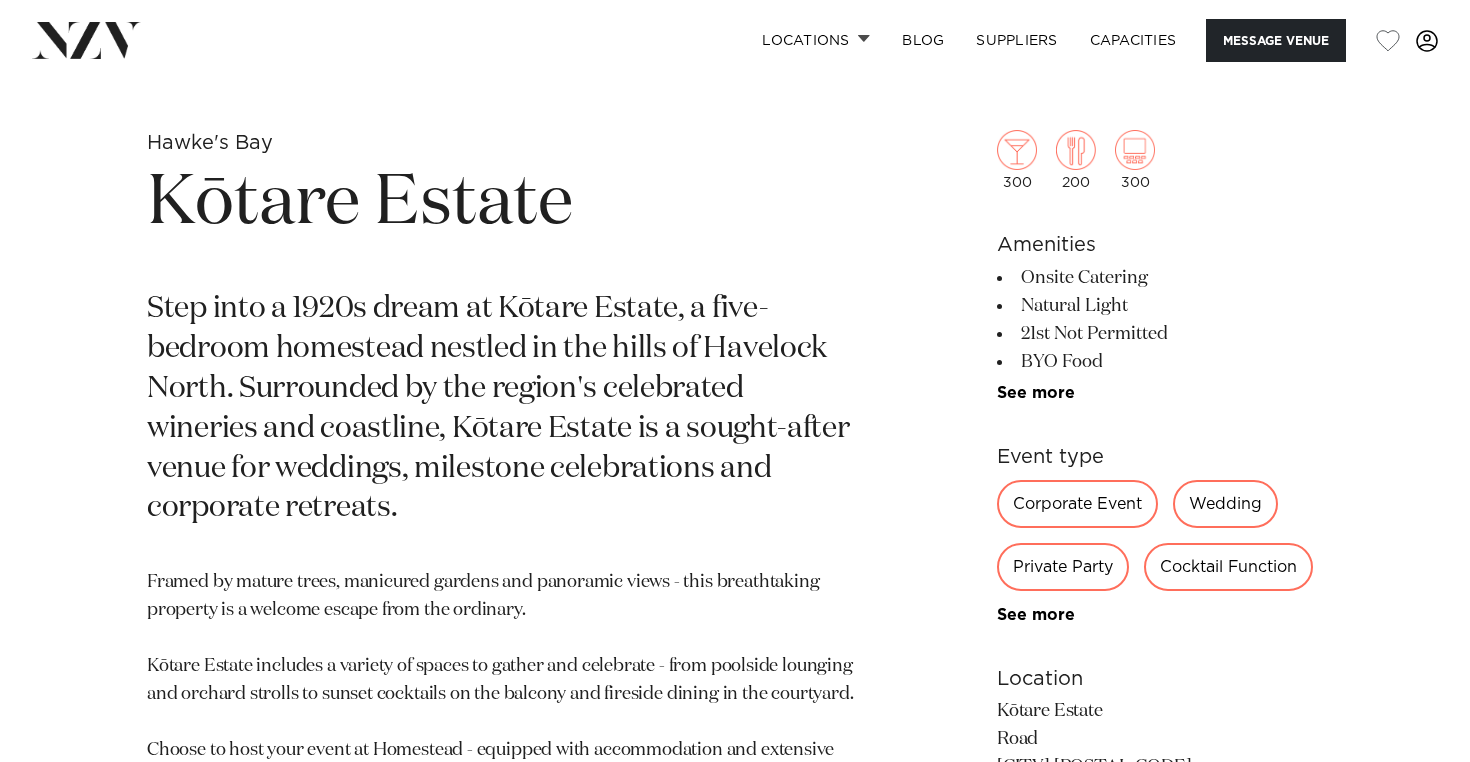 scroll, scrollTop: 949, scrollLeft: 0, axis: vertical 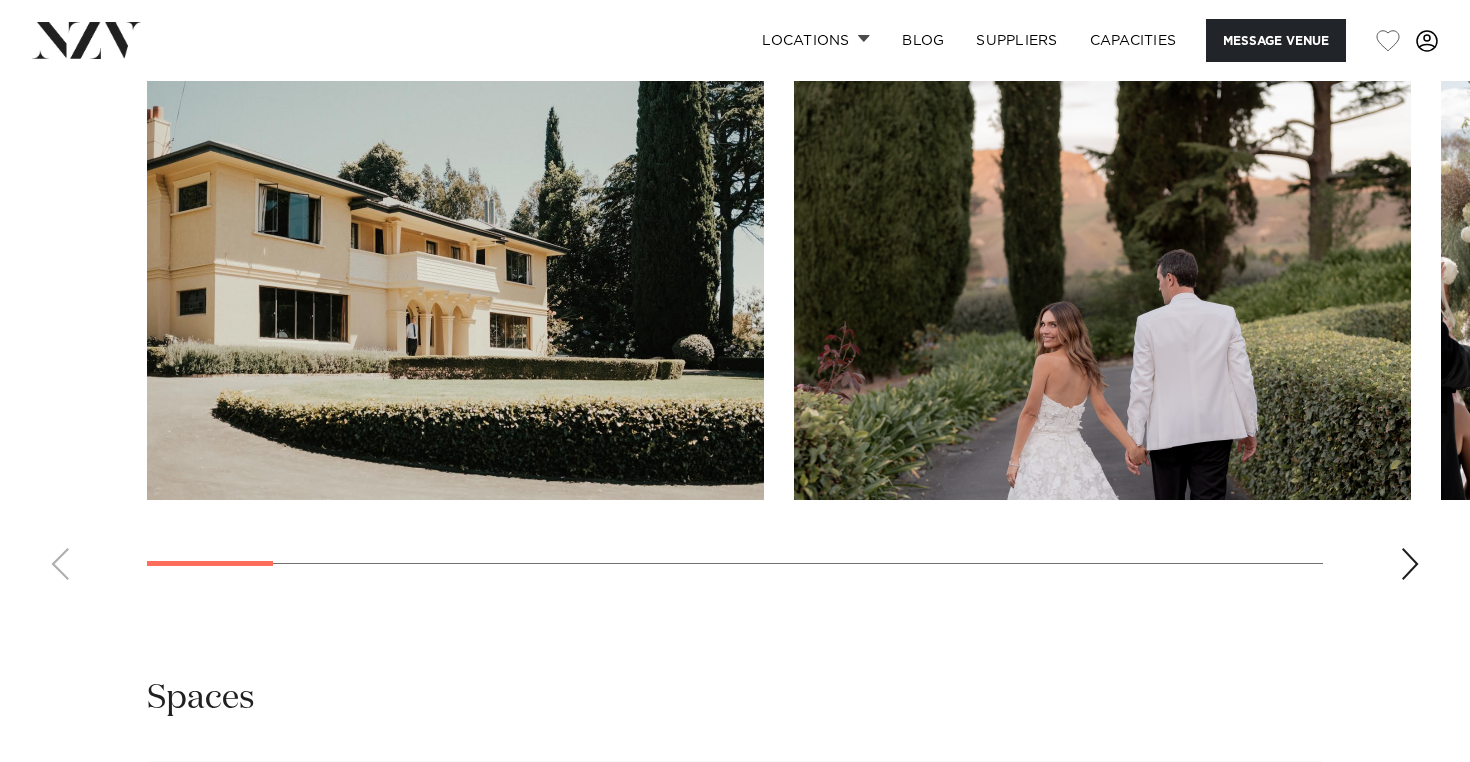 click at bounding box center (1410, 564) 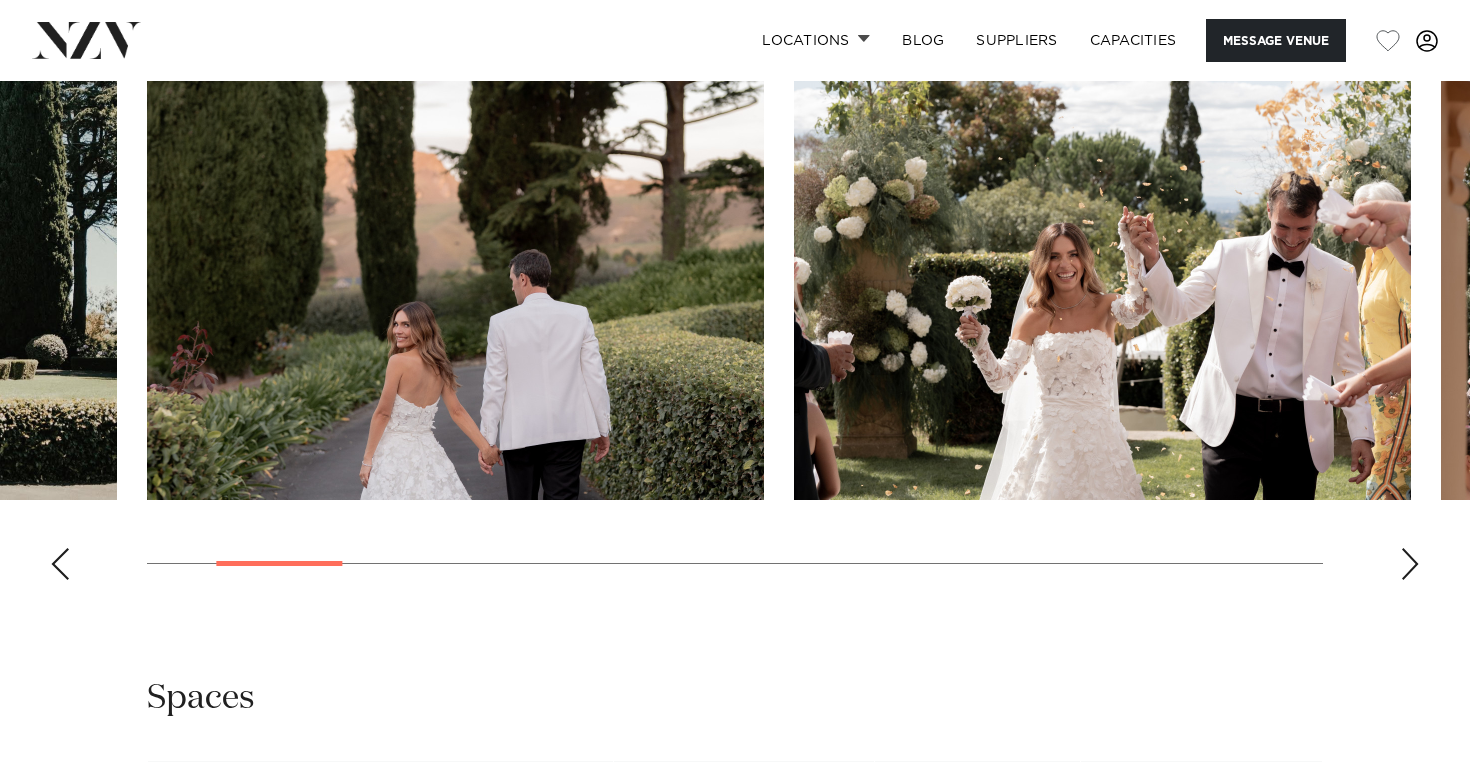 click at bounding box center [1410, 564] 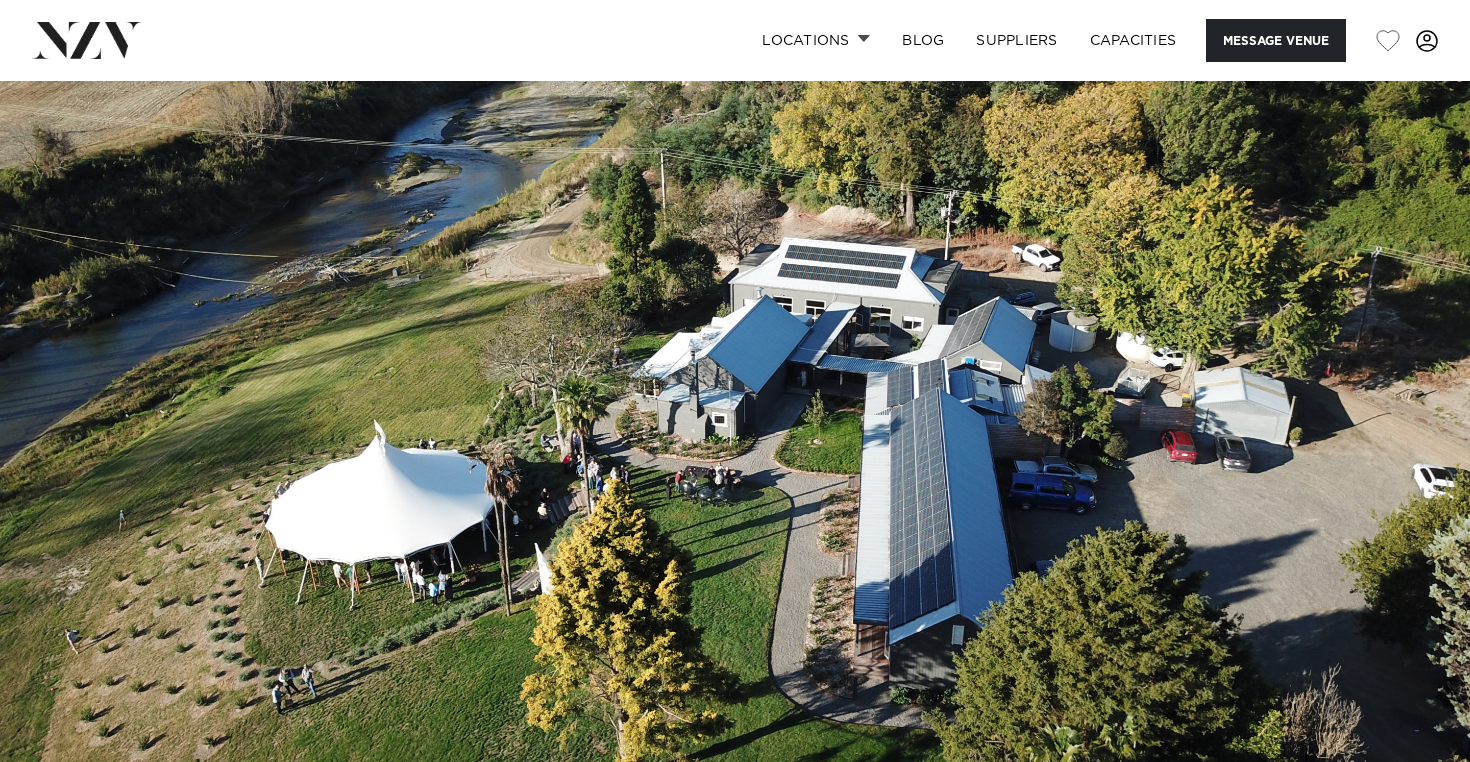 scroll, scrollTop: 0, scrollLeft: 0, axis: both 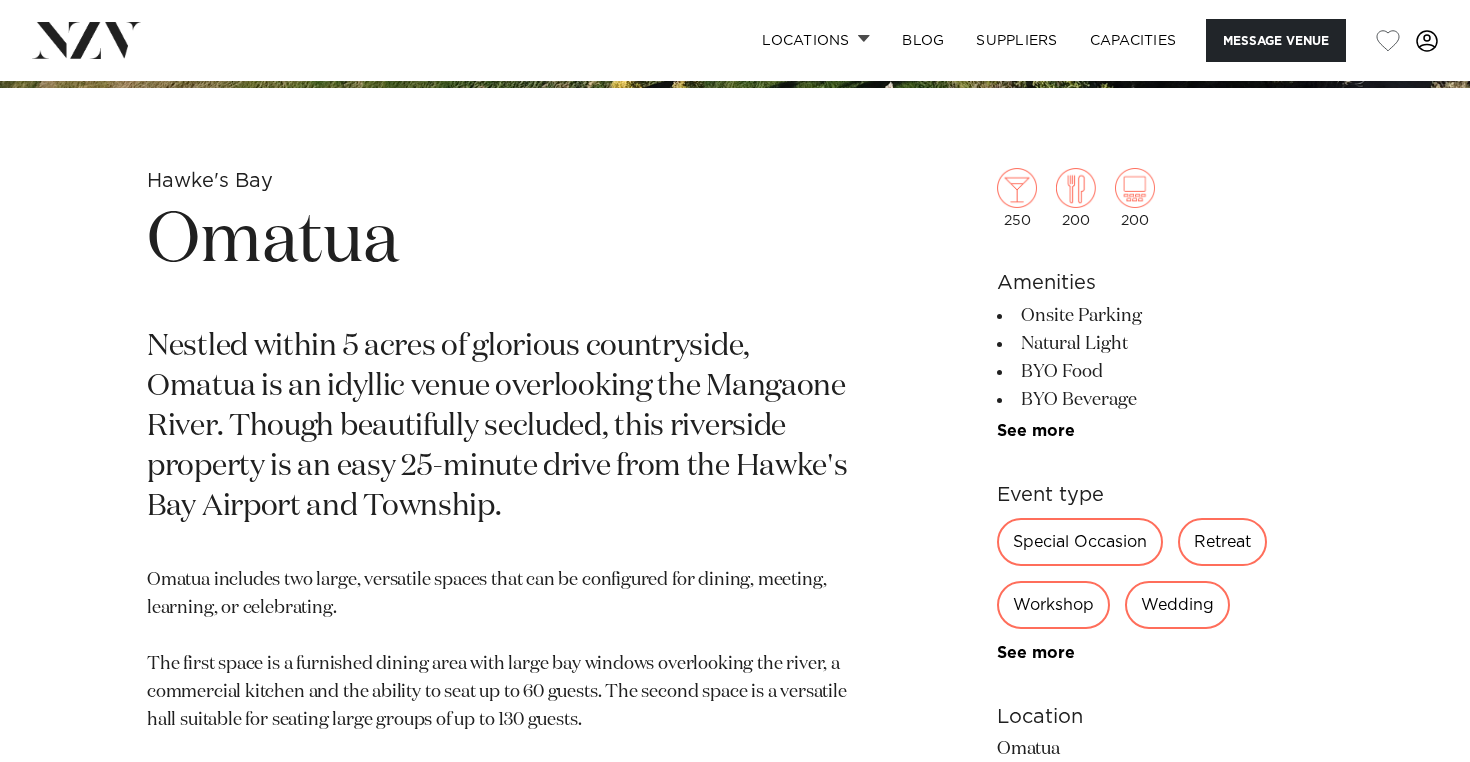 drag, startPoint x: 1164, startPoint y: 421, endPoint x: 1185, endPoint y: 307, distance: 115.918076 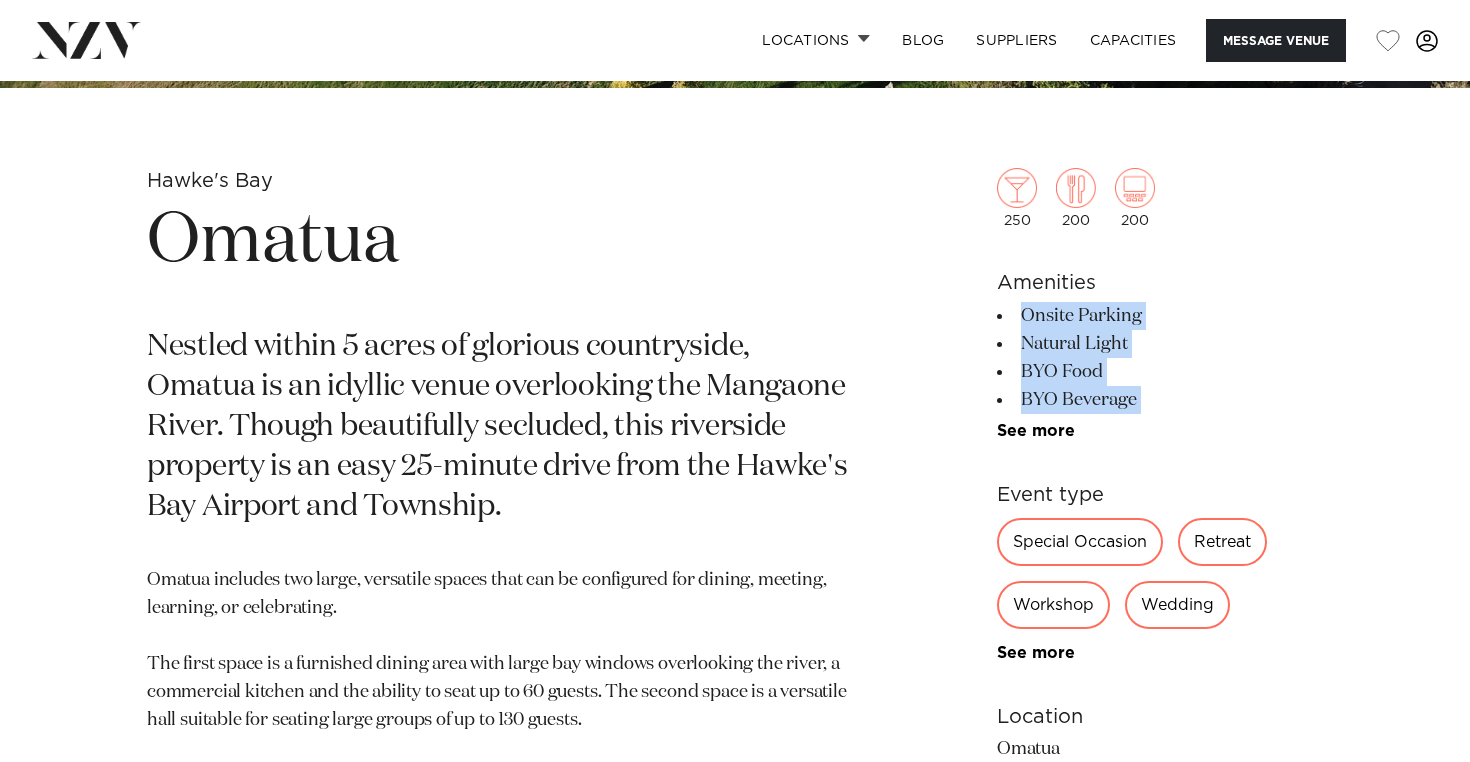 drag, startPoint x: 1179, startPoint y: 285, endPoint x: 1189, endPoint y: 416, distance: 131.38112 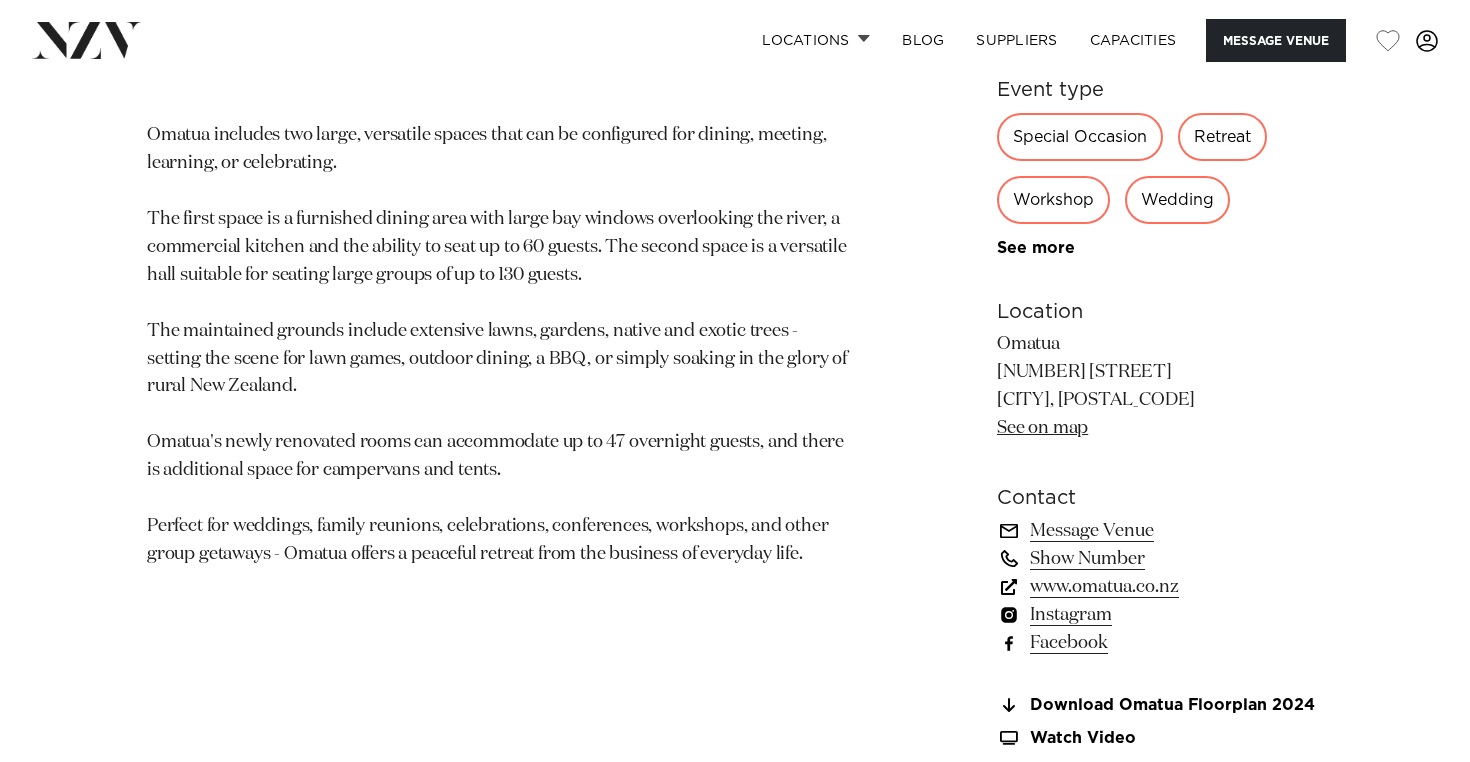 scroll, scrollTop: 1128, scrollLeft: 0, axis: vertical 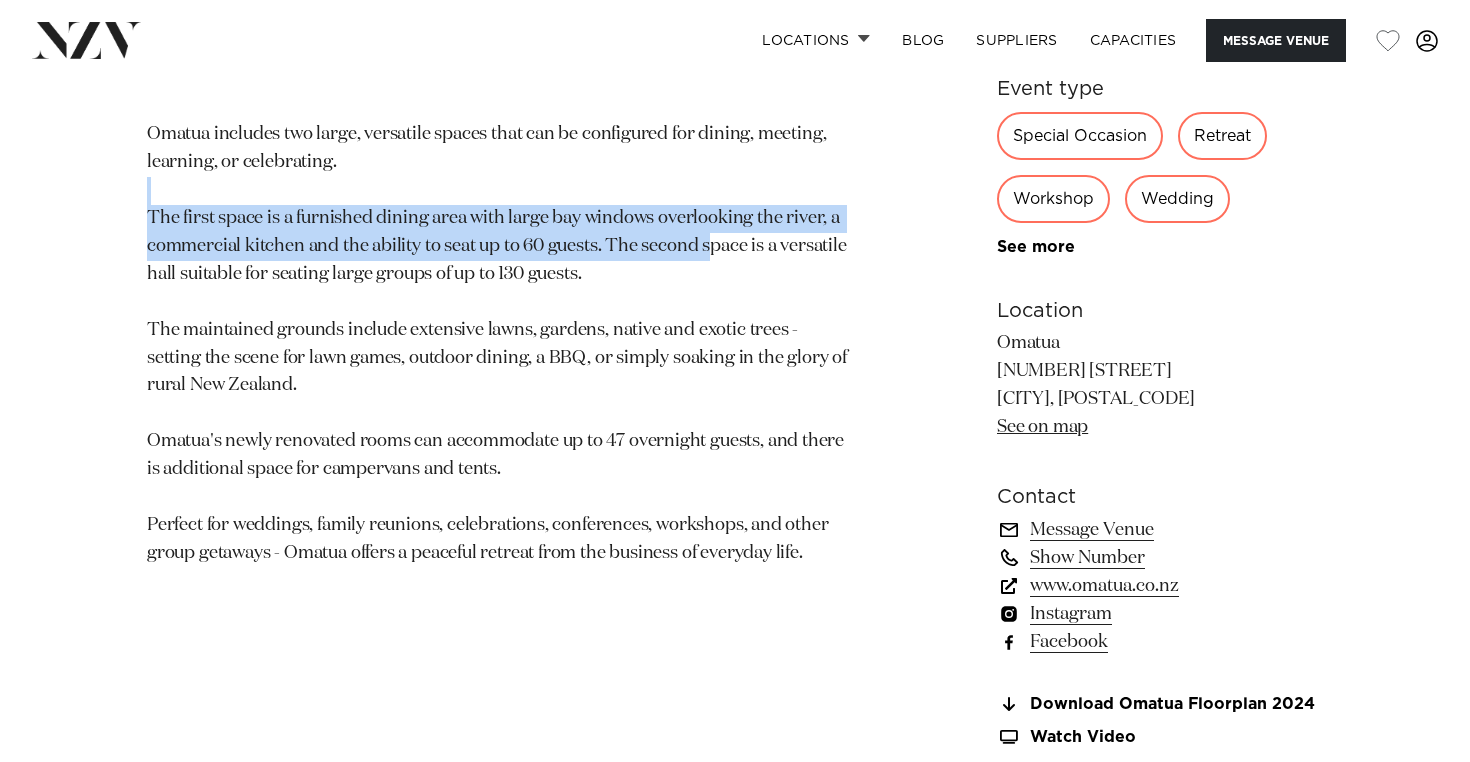 drag, startPoint x: 703, startPoint y: 255, endPoint x: 695, endPoint y: 187, distance: 68.46897 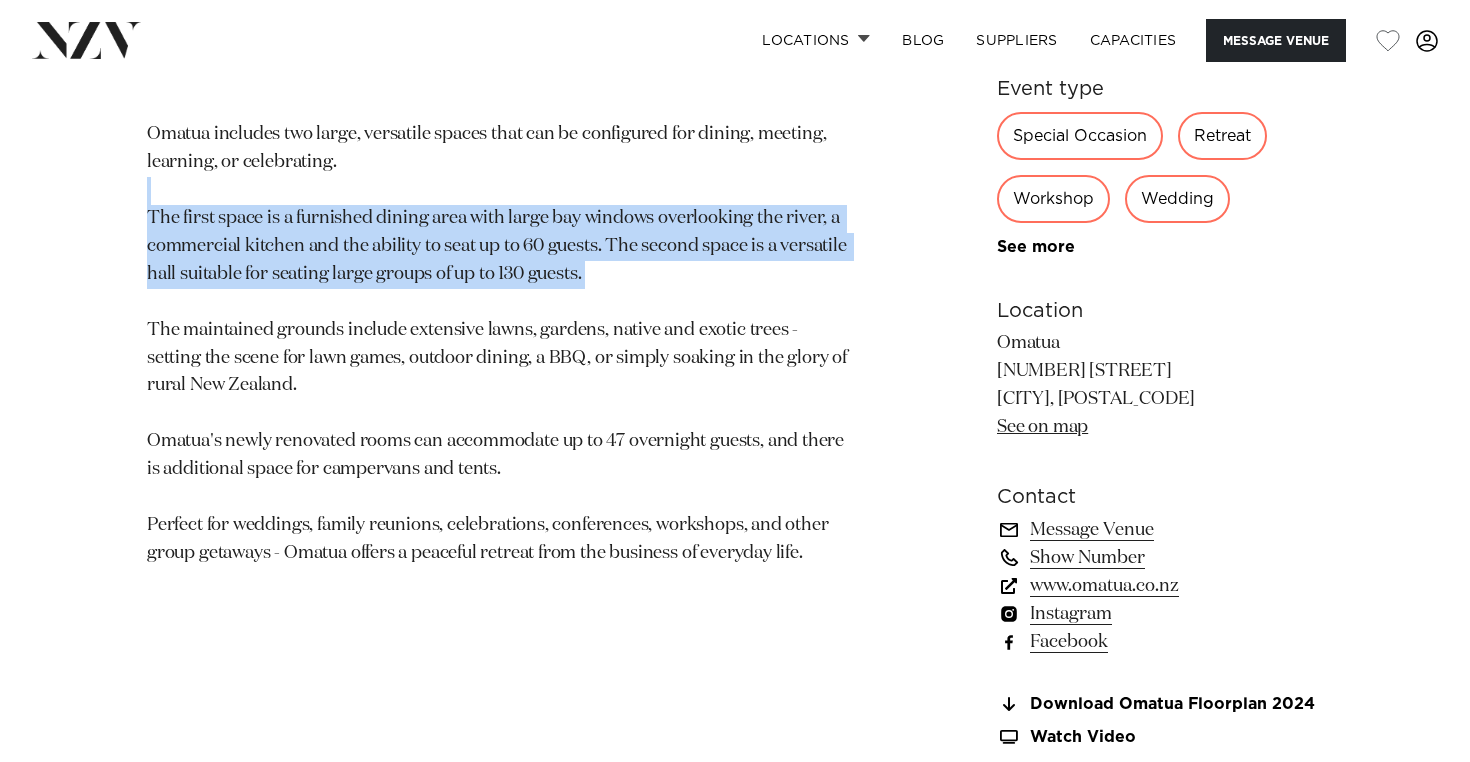 drag, startPoint x: 653, startPoint y: 213, endPoint x: 663, endPoint y: 273, distance: 60.827625 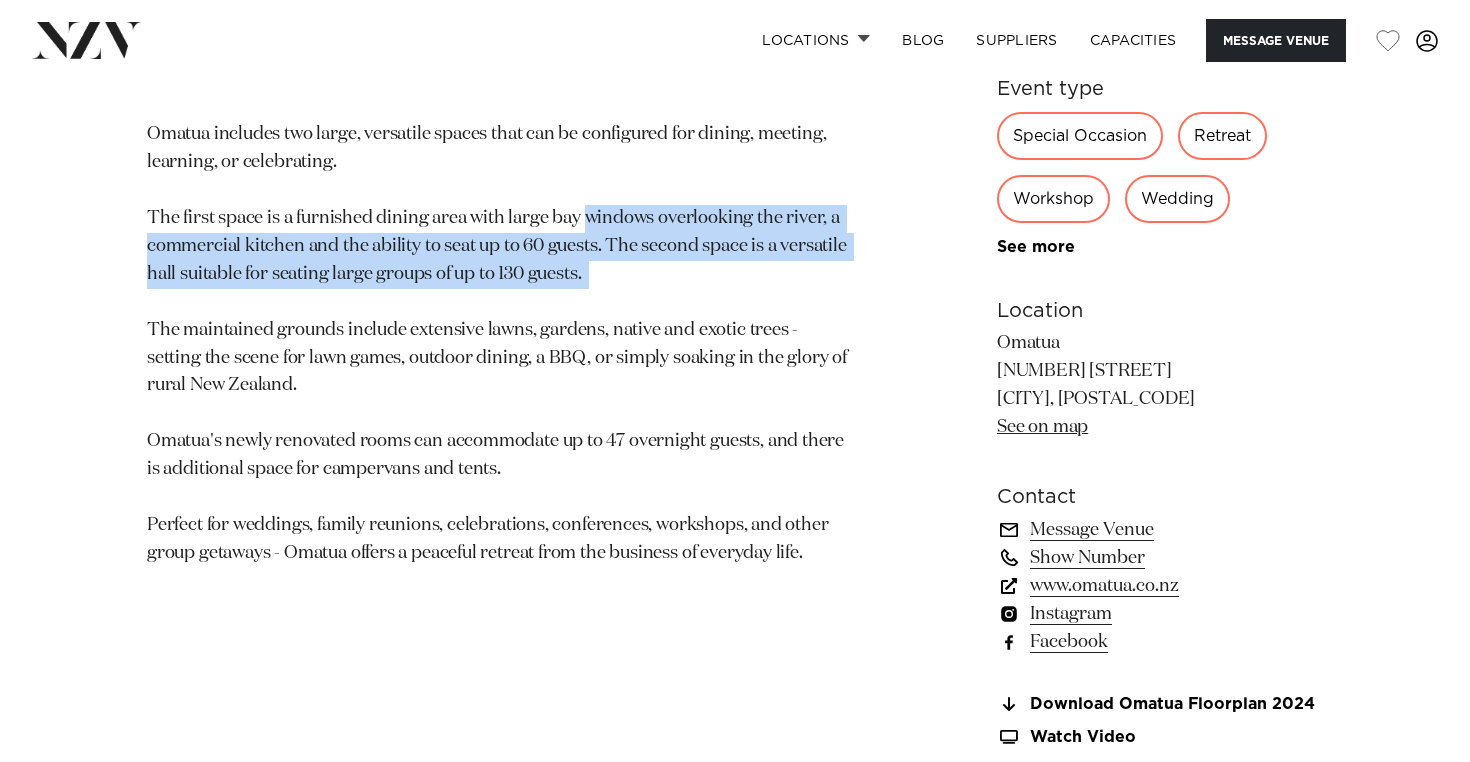 drag, startPoint x: 663, startPoint y: 273, endPoint x: 643, endPoint y: 211, distance: 65.14599 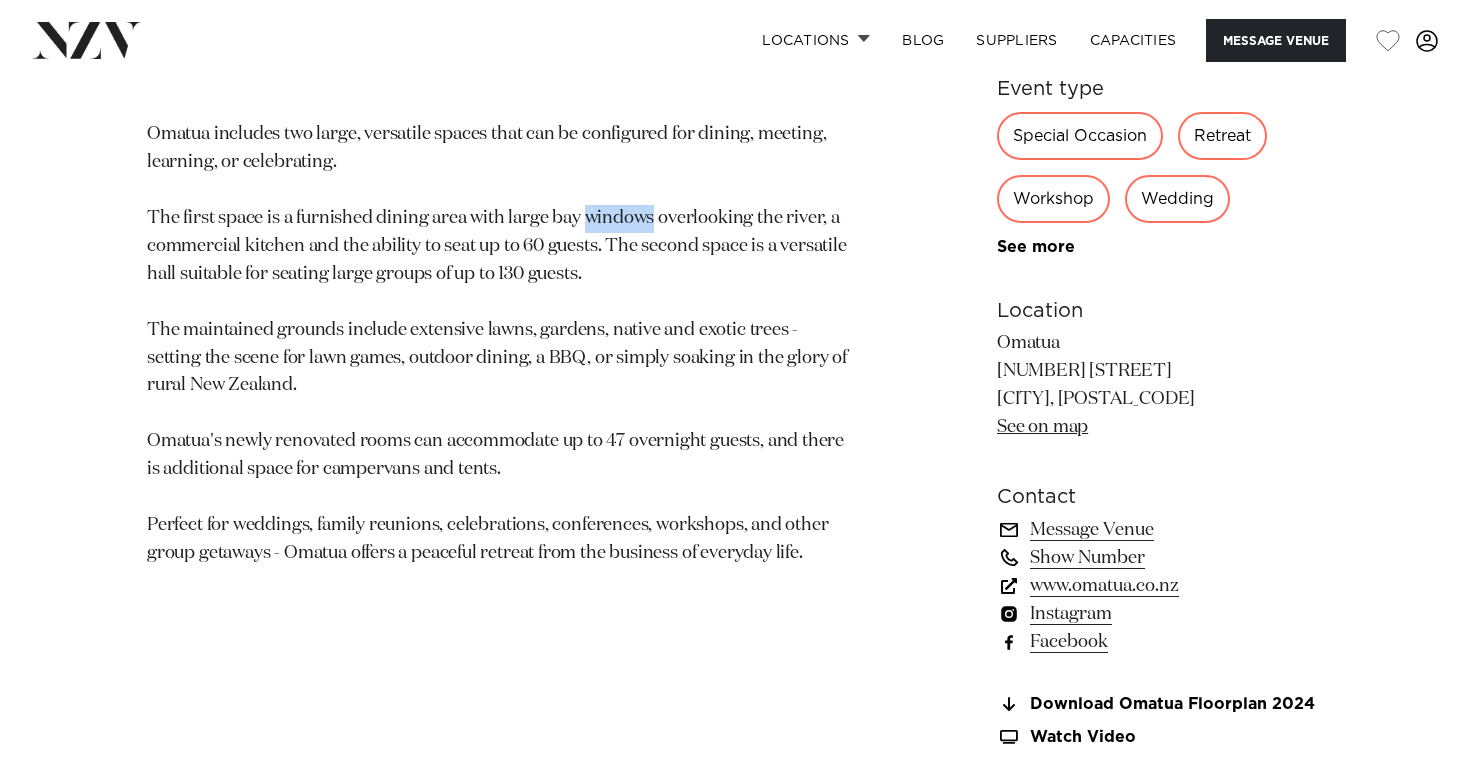 click on "Omatua includes two large, versatile spaces that can be configured for dining, meeting, learning, or celebrating.
The first space is a furnished dining area with large bay windows overlooking the river, a commercial kitchen and the ability to seat up to 60 guests. The second space is a versatile hall suitable for seating large groups of up to 130 guests.
The maintained grounds include extensive lawns, gardens, native and exotic trees - setting the scene for lawn games, outdoor dining, a BBQ, or simply soaking in the glory of rural New Zealand.
Omatua's newly renovated rooms can accommodate up to 47 overnight guests, and there is additional space for campervans and tents.
Perfect for weddings, family reunions, celebrations, conferences, workshops, and other group getaways - Omatua offers a peaceful retreat from the business of everyday life." at bounding box center (501, 344) 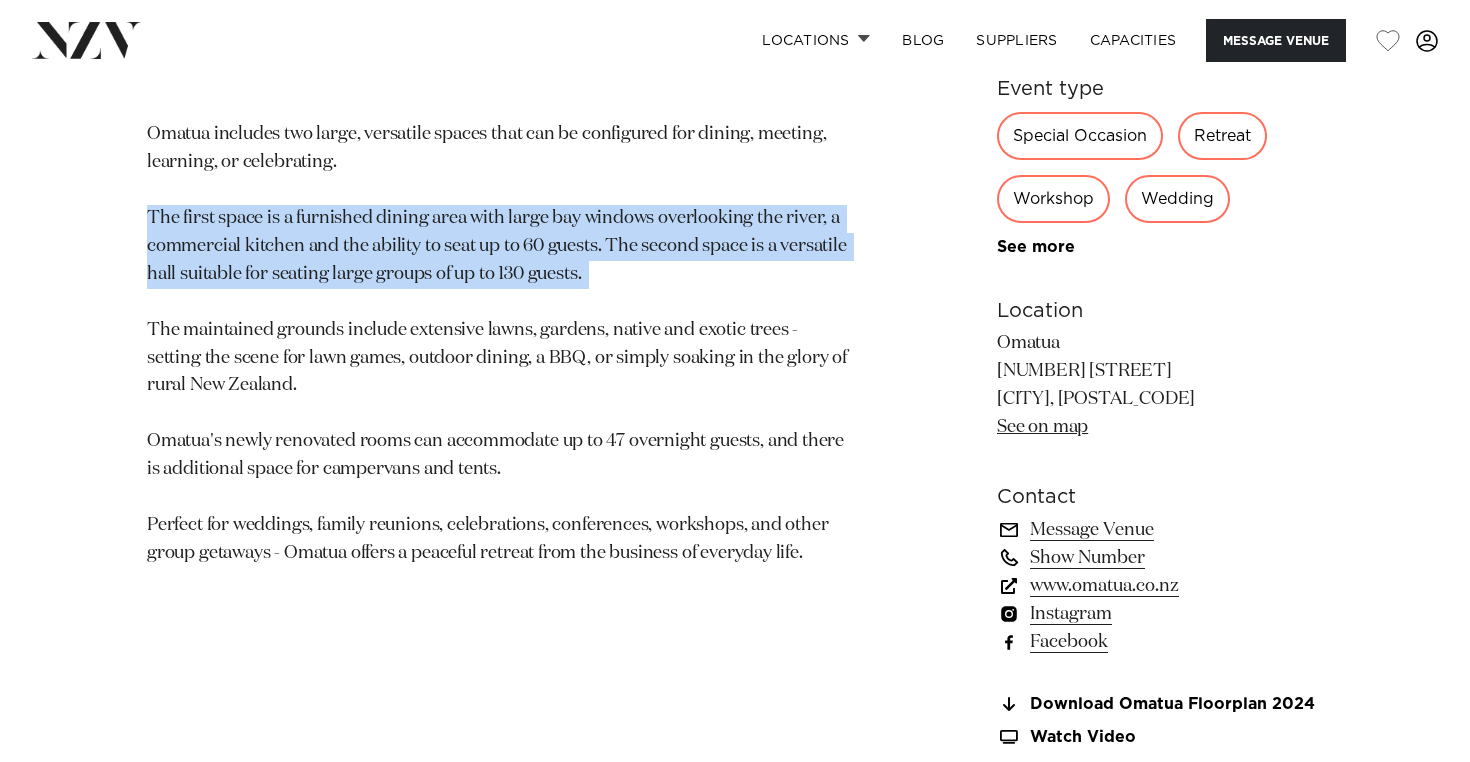 click on "Omatua includes two large, versatile spaces that can be configured for dining, meeting, learning, or celebrating.
The first space is a furnished dining area with large bay windows overlooking the river, a commercial kitchen and the ability to seat up to 60 guests. The second space is a versatile hall suitable for seating large groups of up to 130 guests.
The maintained grounds include extensive lawns, gardens, native and exotic trees - setting the scene for lawn games, outdoor dining, a BBQ, or simply soaking in the glory of rural New Zealand.
Omatua's newly renovated rooms can accommodate up to 47 overnight guests, and there is additional space for campervans and tents.
Perfect for weddings, family reunions, celebrations, conferences, workshops, and other group getaways - Omatua offers a peaceful retreat from the business of everyday life." at bounding box center [501, 344] 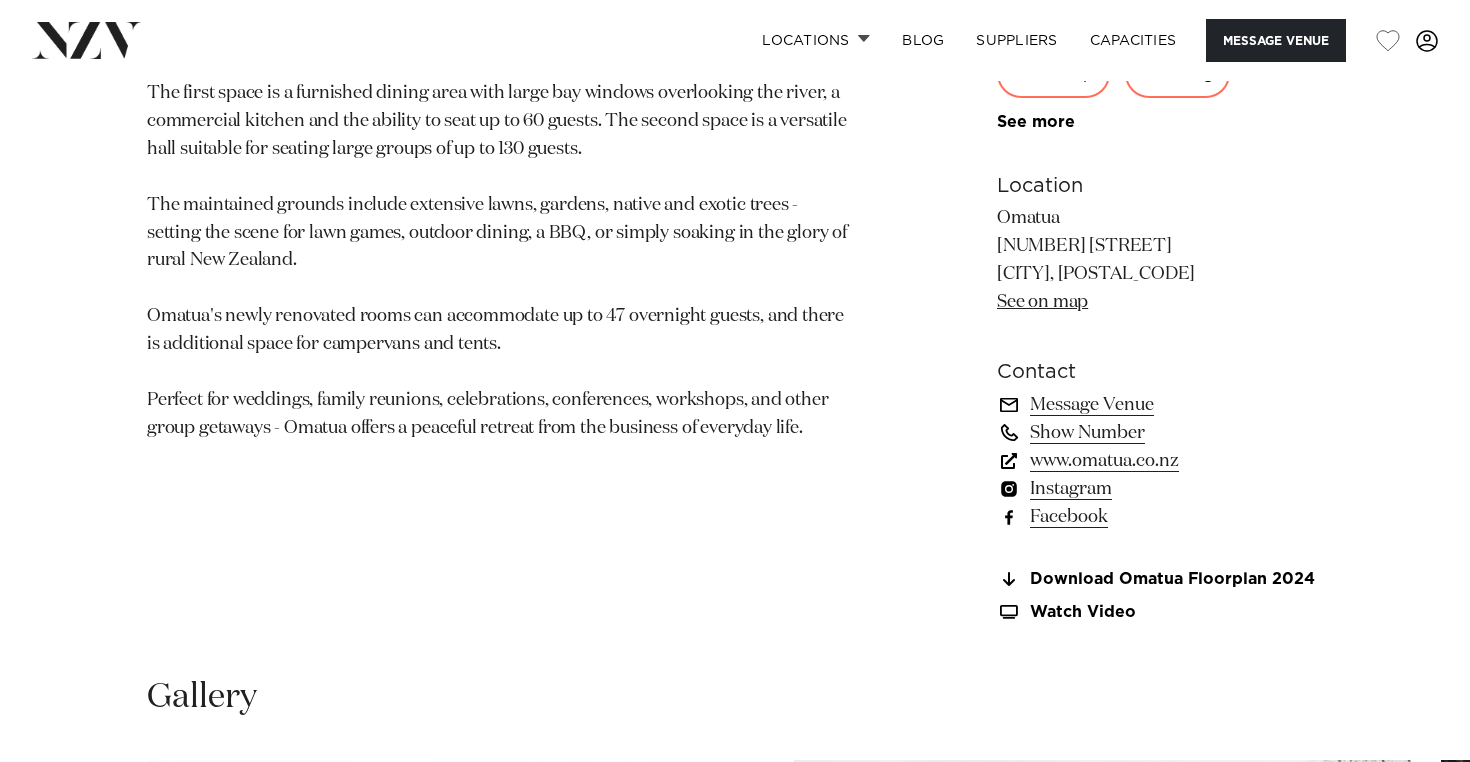 scroll, scrollTop: 1255, scrollLeft: 0, axis: vertical 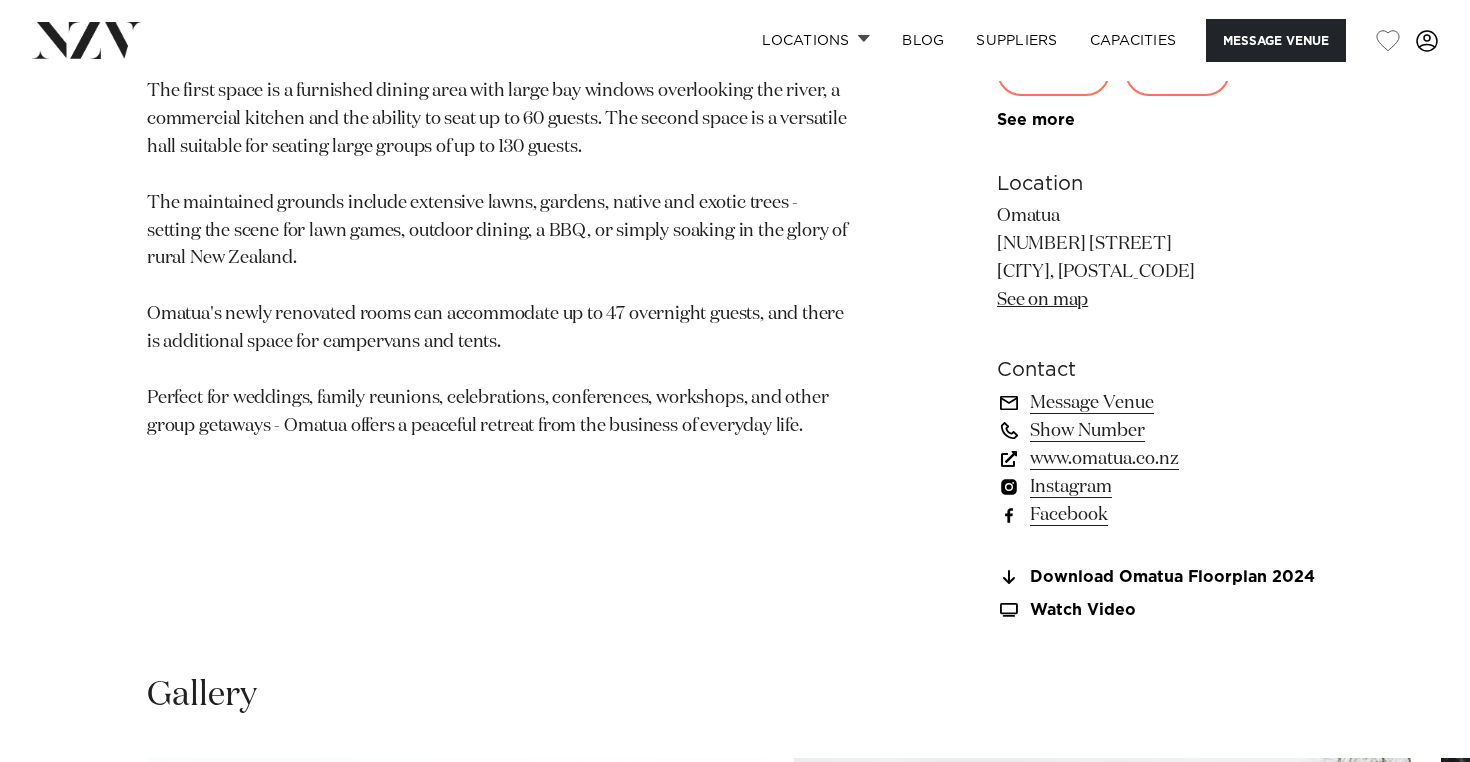 click on "Omatua includes two large, versatile spaces that can be configured for dining, meeting, learning, or celebrating.
The first space is a furnished dining area with large bay windows overlooking the river, a commercial kitchen and the ability to seat up to 60 guests. The second space is a versatile hall suitable for seating large groups of up to 130 guests.
The maintained grounds include extensive lawns, gardens, native and exotic trees - setting the scene for lawn games, outdoor dining, a BBQ, or simply soaking in the glory of rural New Zealand.
Omatua's newly renovated rooms can accommodate up to 47 overnight guests, and there is additional space for campervans and tents.
Perfect for weddings, family reunions, celebrations, conferences, workshops, and other group getaways - Omatua offers a peaceful retreat from the business of everyday life." at bounding box center (501, 217) 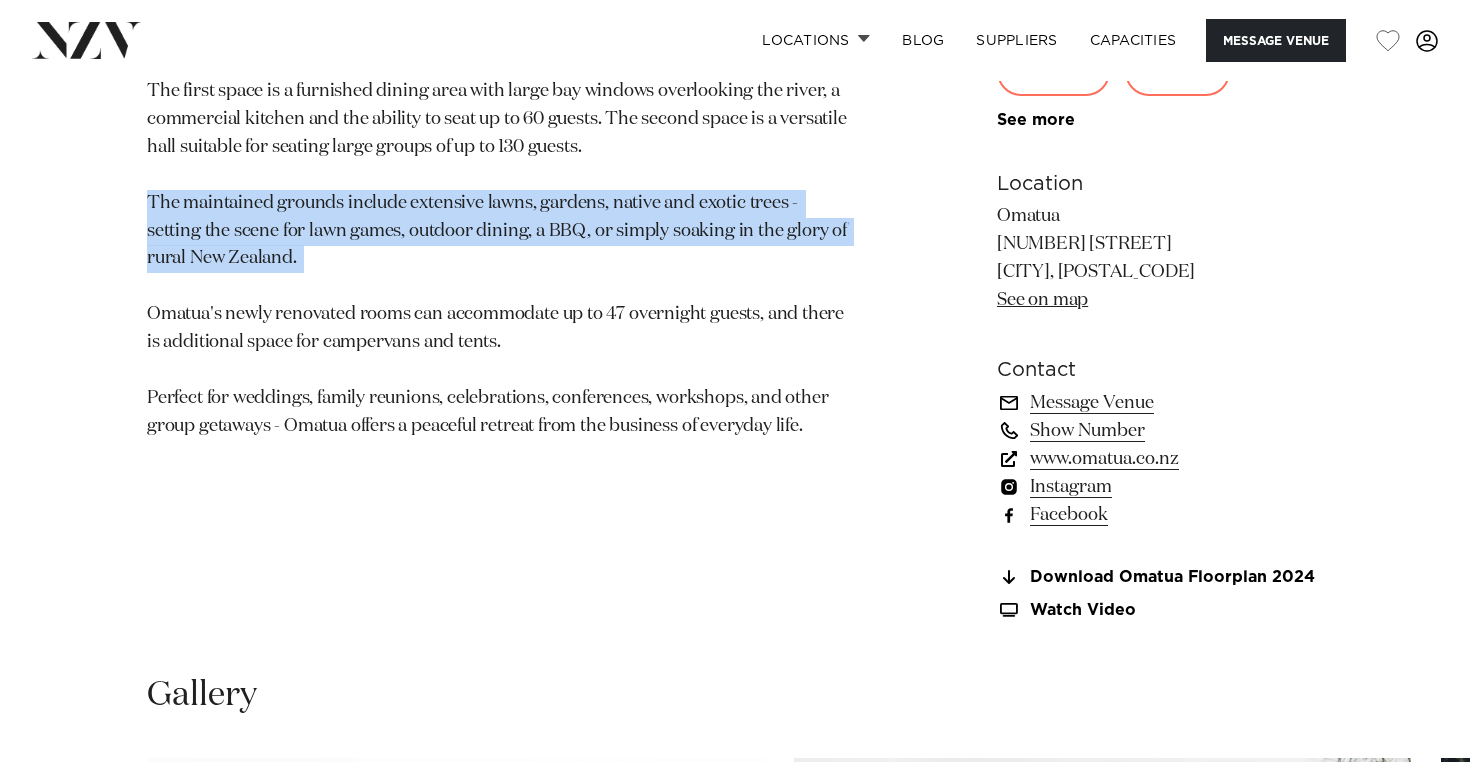 click on "Omatua includes two large, versatile spaces that can be configured for dining, meeting, learning, or celebrating.
The first space is a furnished dining area with large bay windows overlooking the river, a commercial kitchen and the ability to seat up to 60 guests. The second space is a versatile hall suitable for seating large groups of up to 130 guests.
The maintained grounds include extensive lawns, gardens, native and exotic trees - setting the scene for lawn games, outdoor dining, a BBQ, or simply soaking in the glory of rural New Zealand.
Omatua's newly renovated rooms can accommodate up to 47 overnight guests, and there is additional space for campervans and tents.
Perfect for weddings, family reunions, celebrations, conferences, workshops, and other group getaways - Omatua offers a peaceful retreat from the business of everyday life." at bounding box center (501, 217) 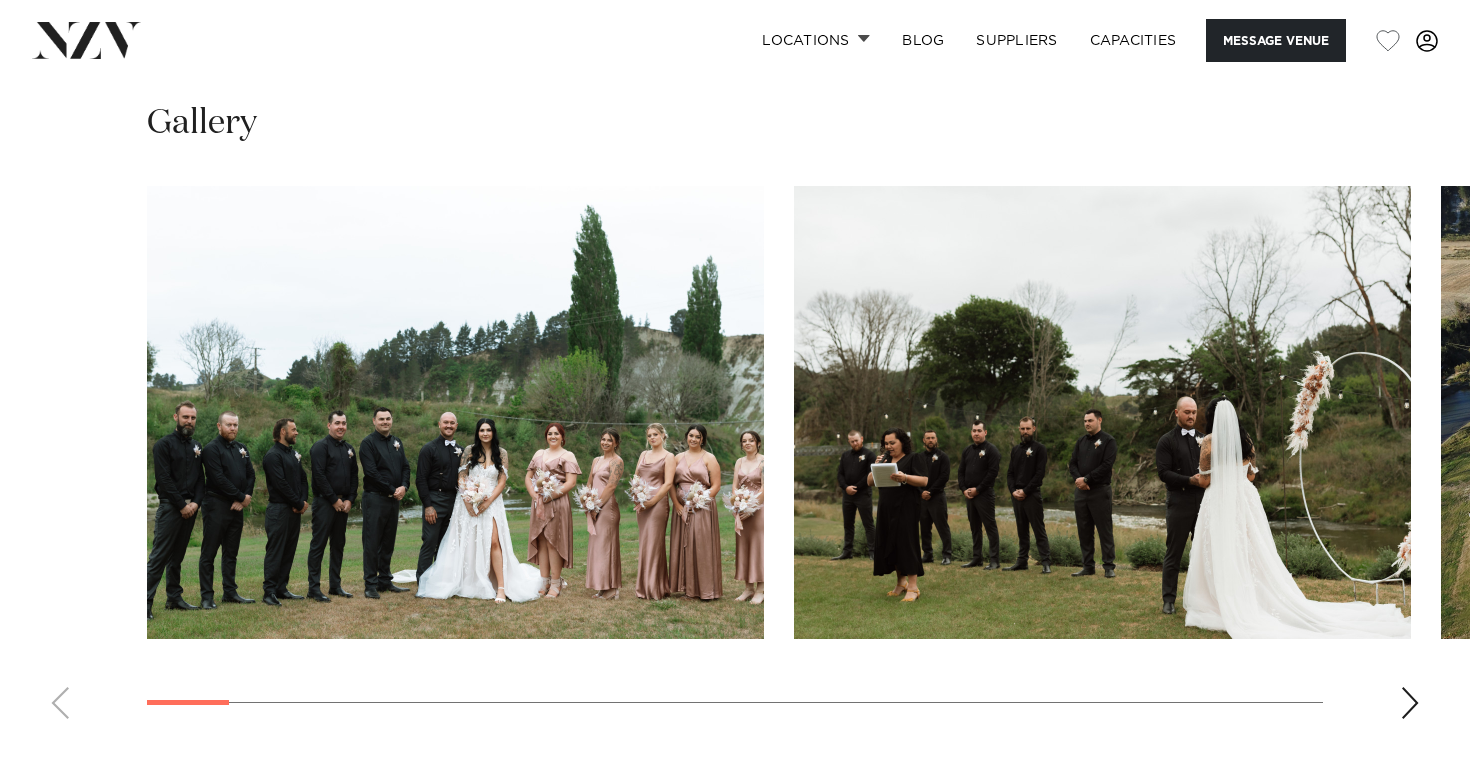 scroll, scrollTop: 1817, scrollLeft: 0, axis: vertical 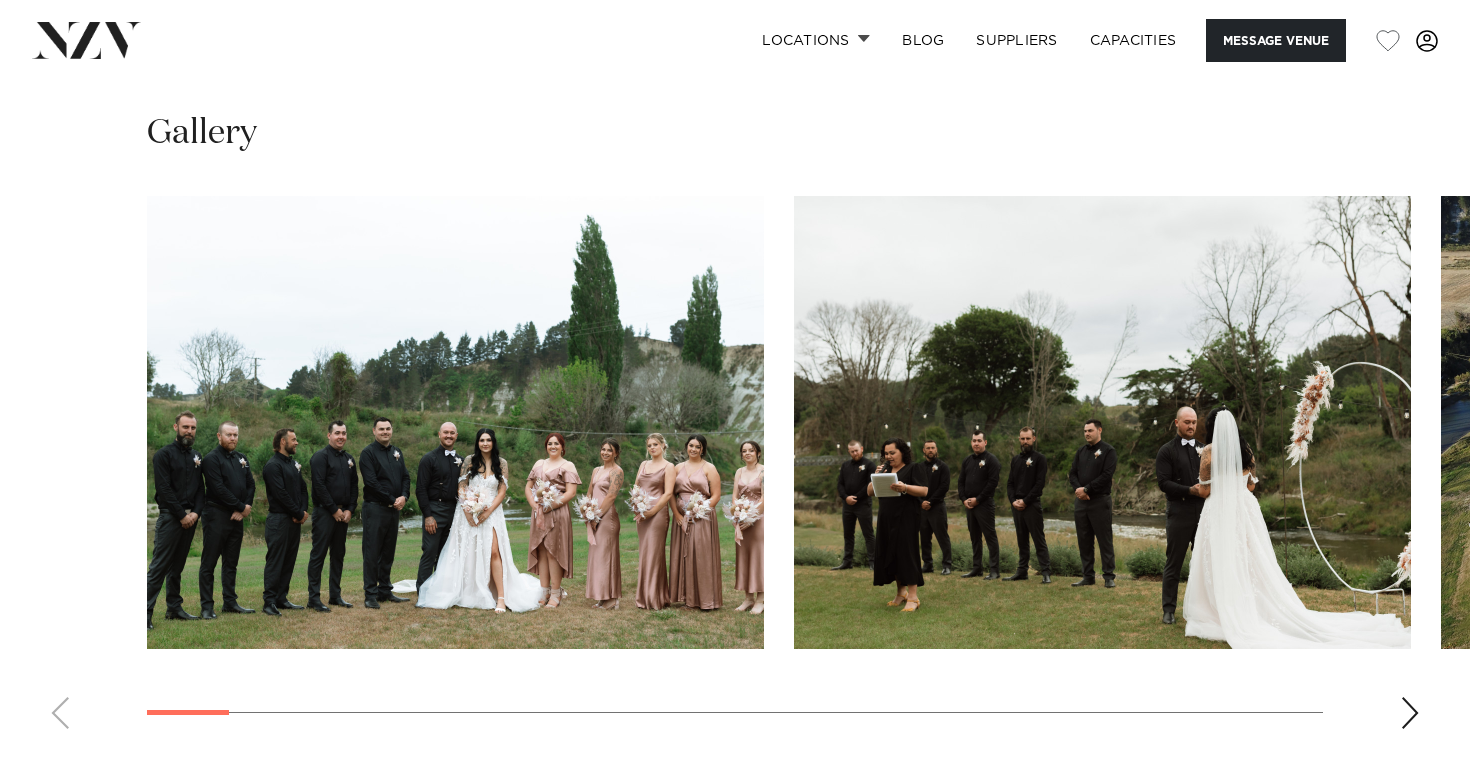 click at bounding box center (1410, 713) 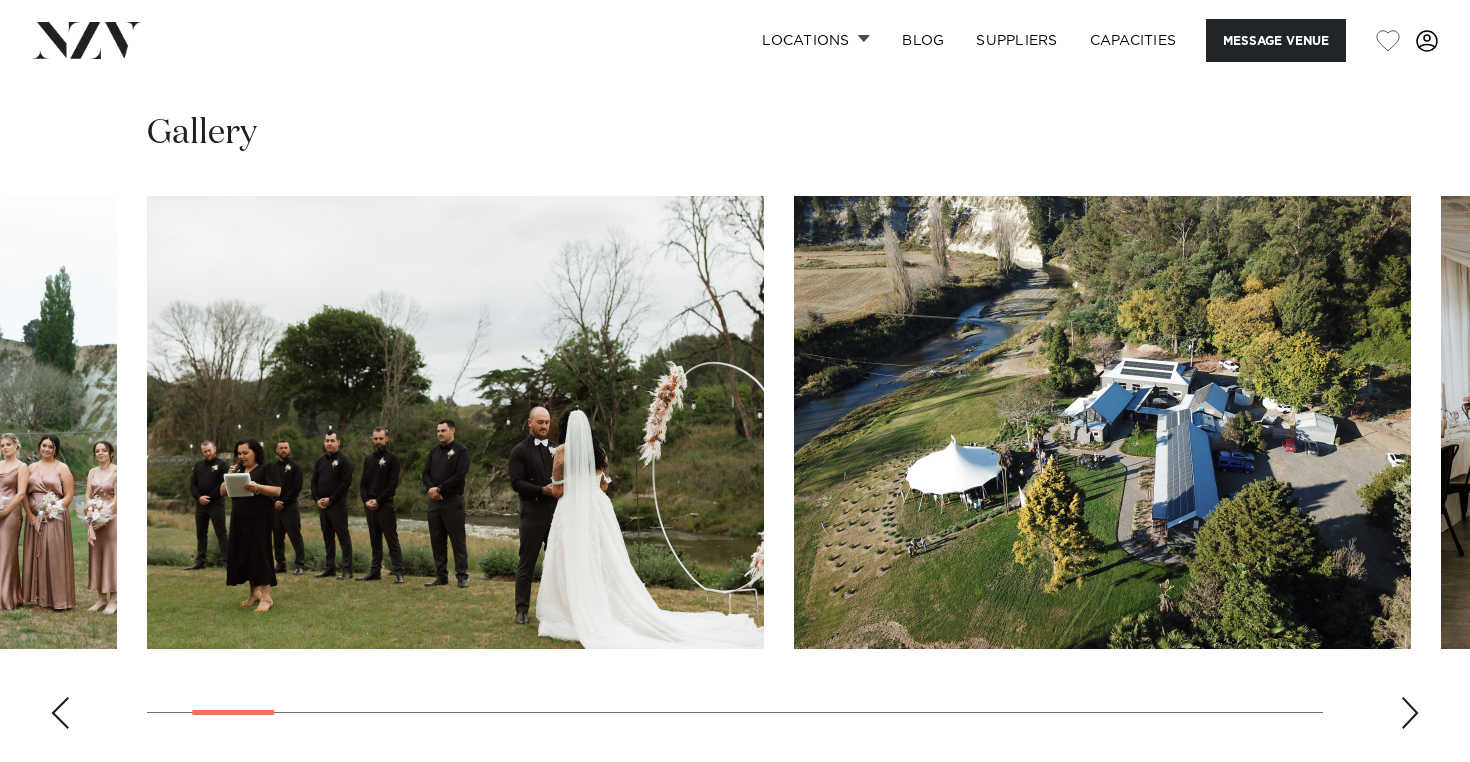 click at bounding box center [1410, 713] 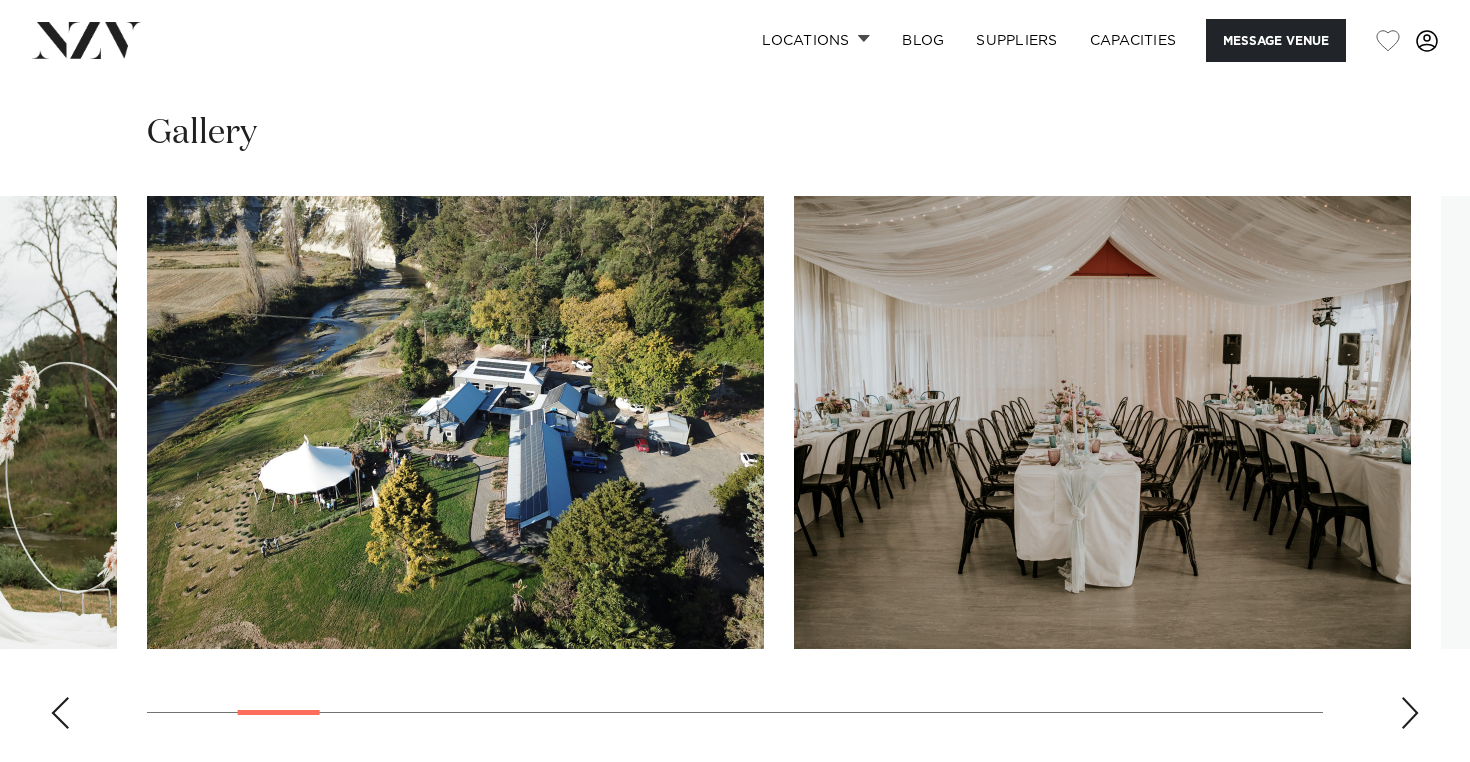 click at bounding box center [1410, 713] 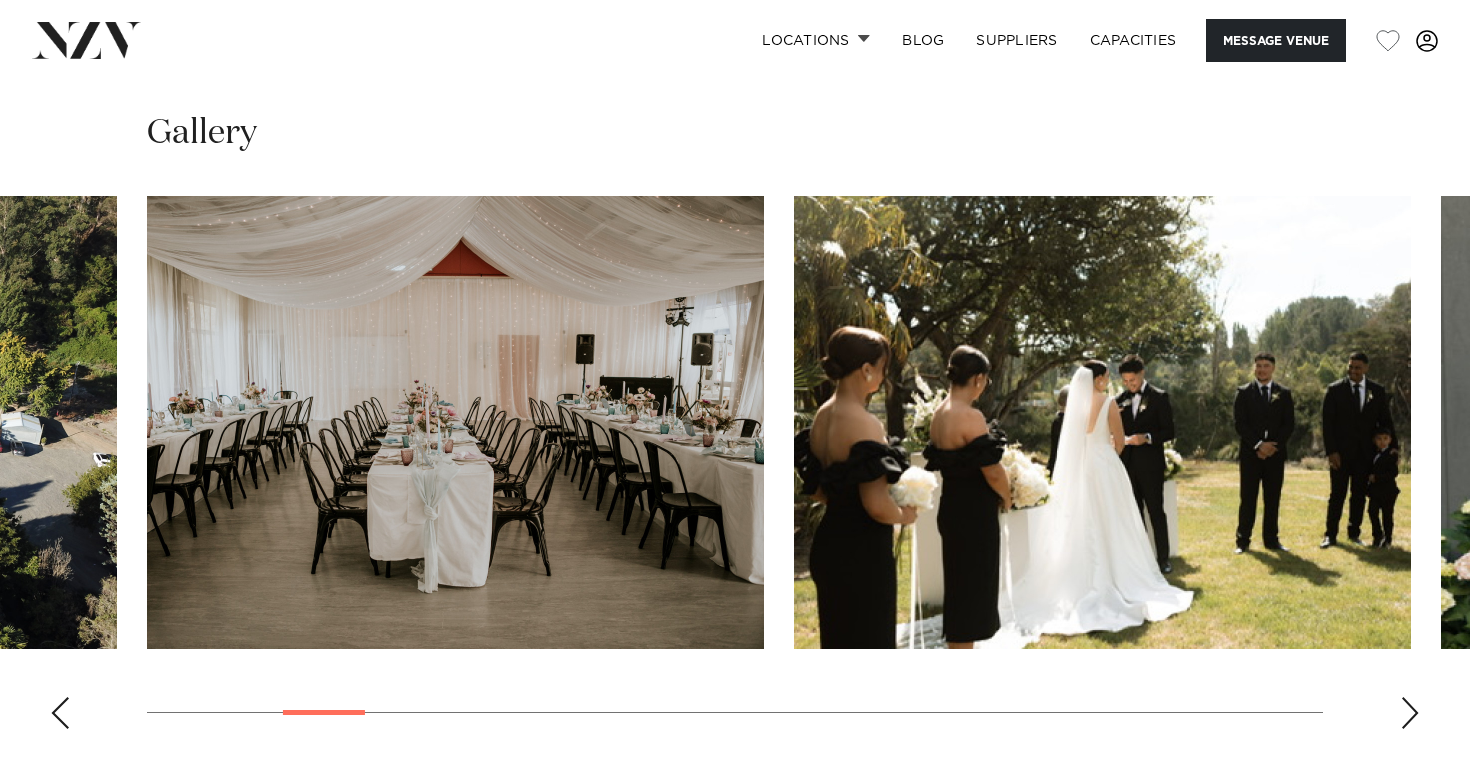 click at bounding box center (1410, 713) 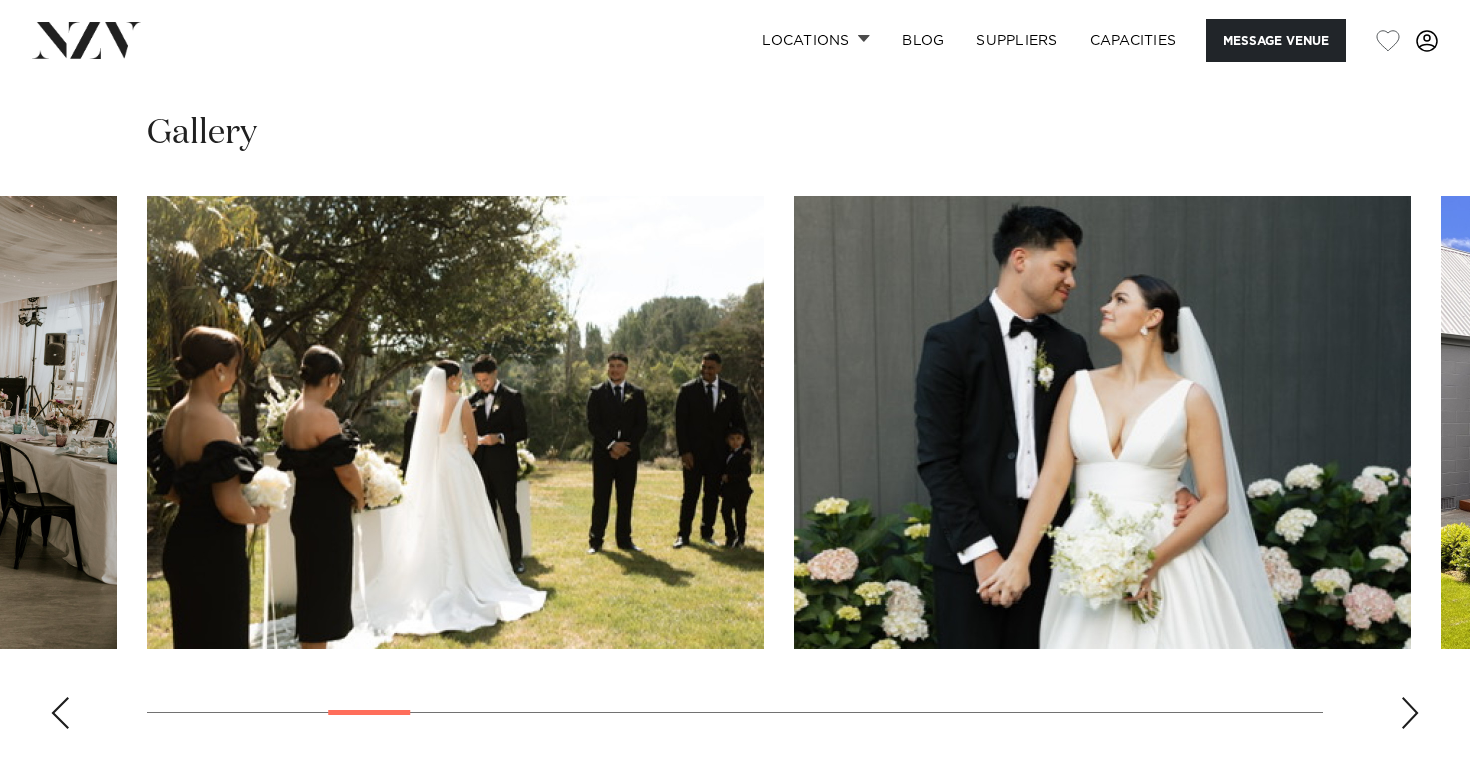 click at bounding box center (1410, 713) 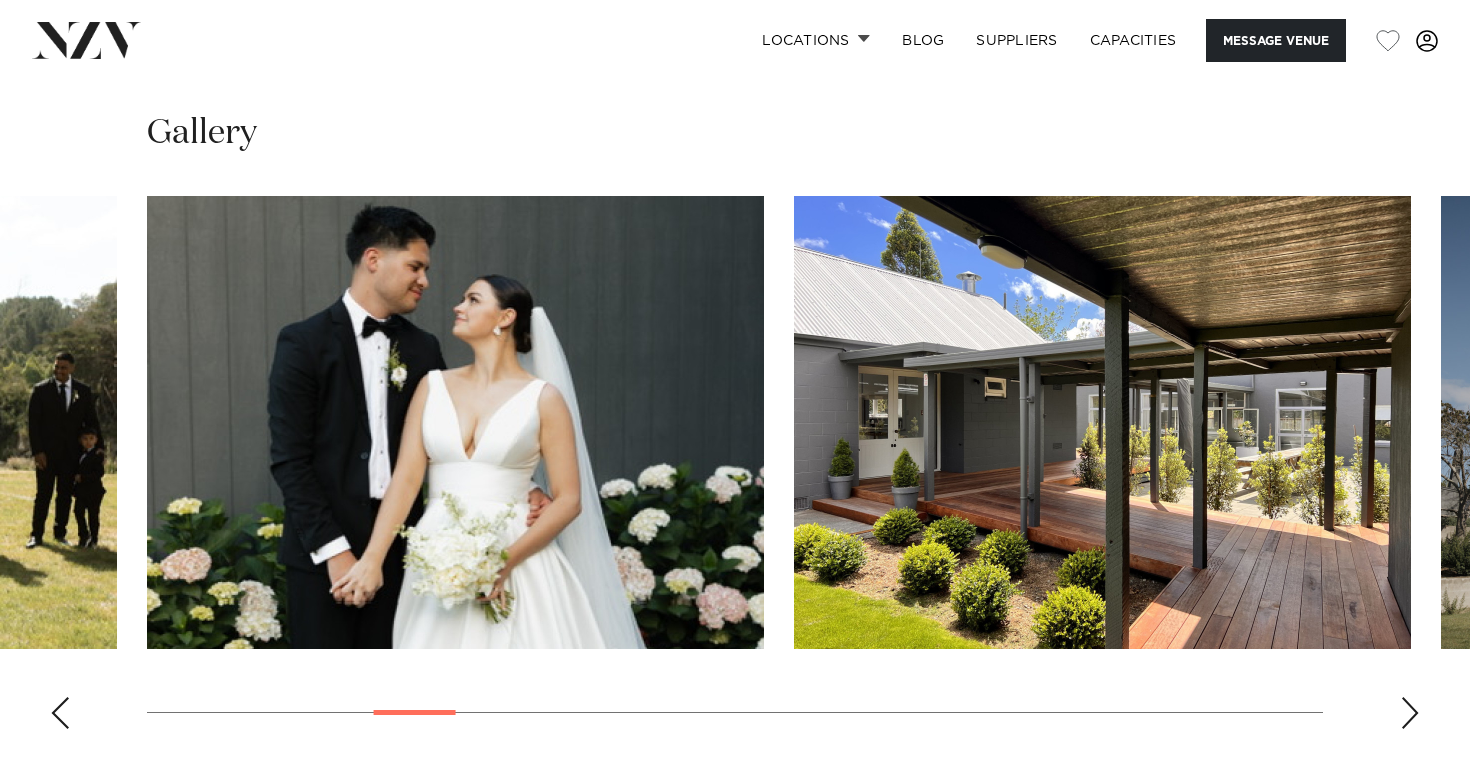 click at bounding box center (1410, 713) 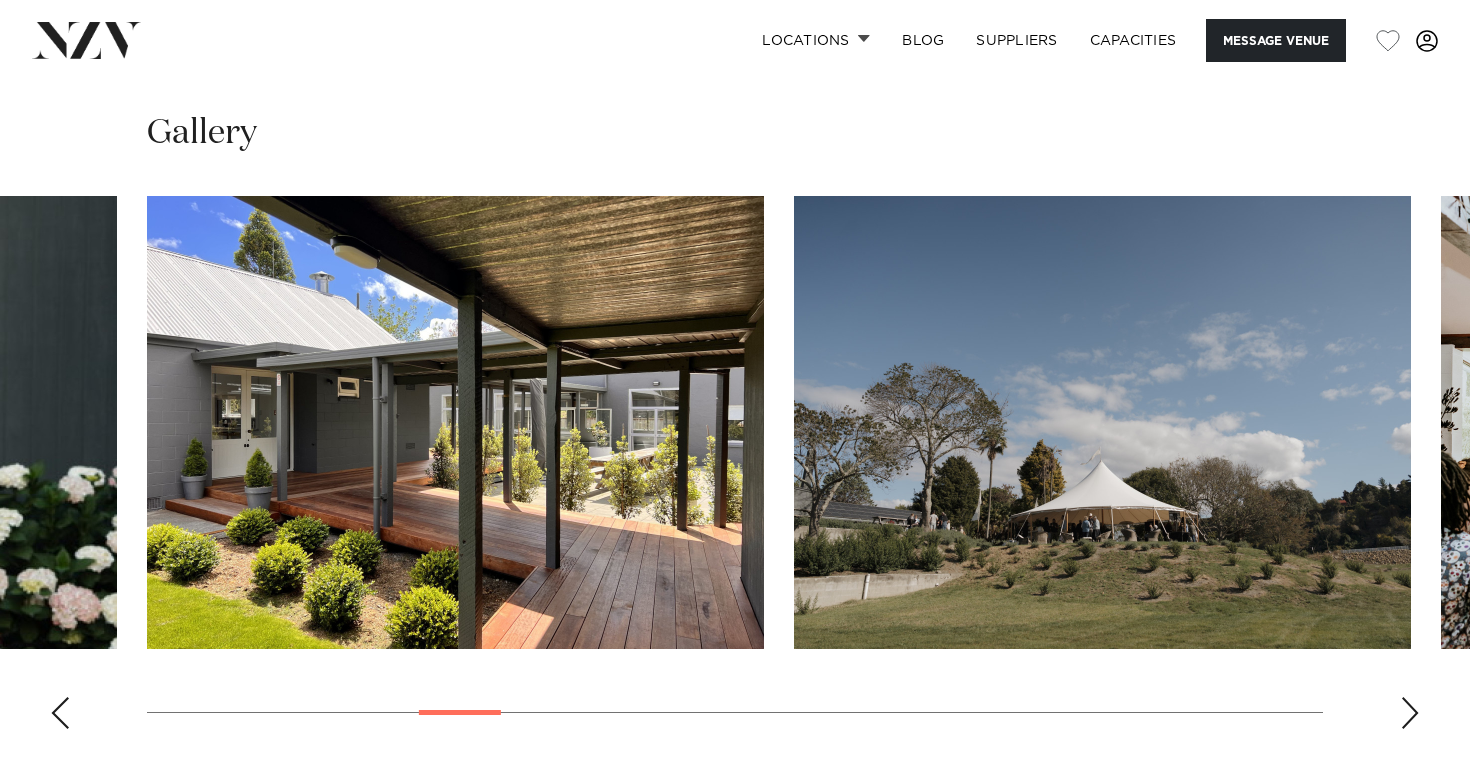 click at bounding box center [1410, 713] 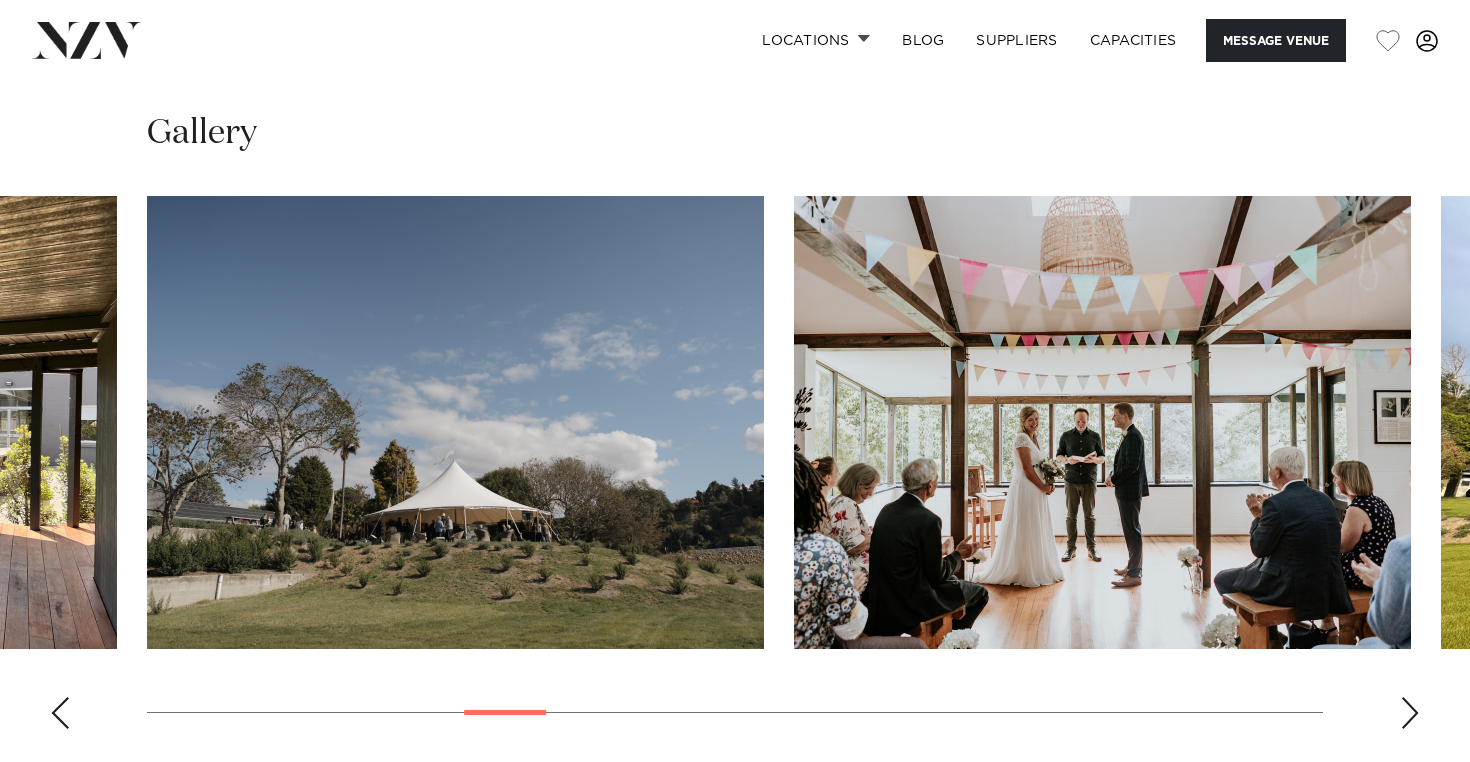 click at bounding box center (1410, 713) 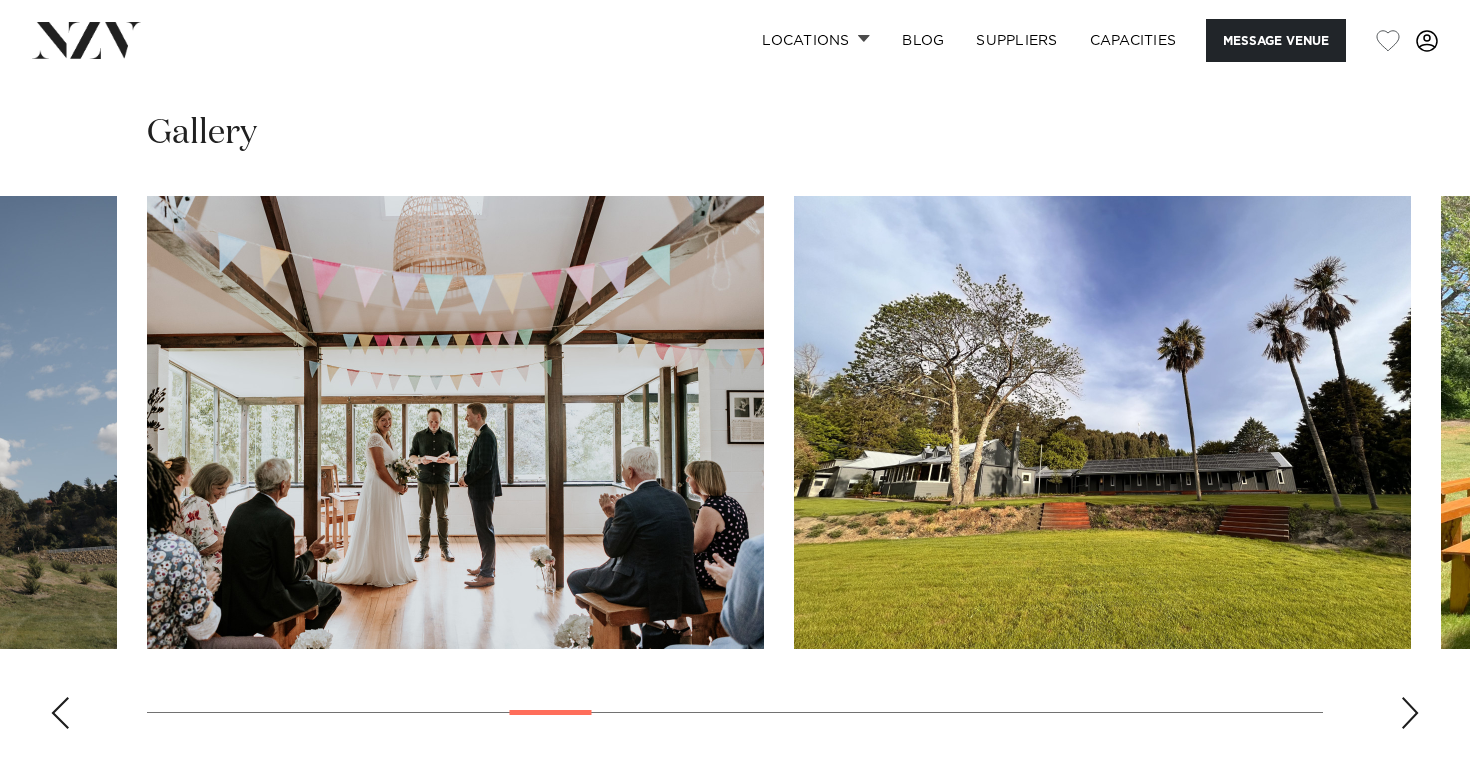 click at bounding box center (1410, 713) 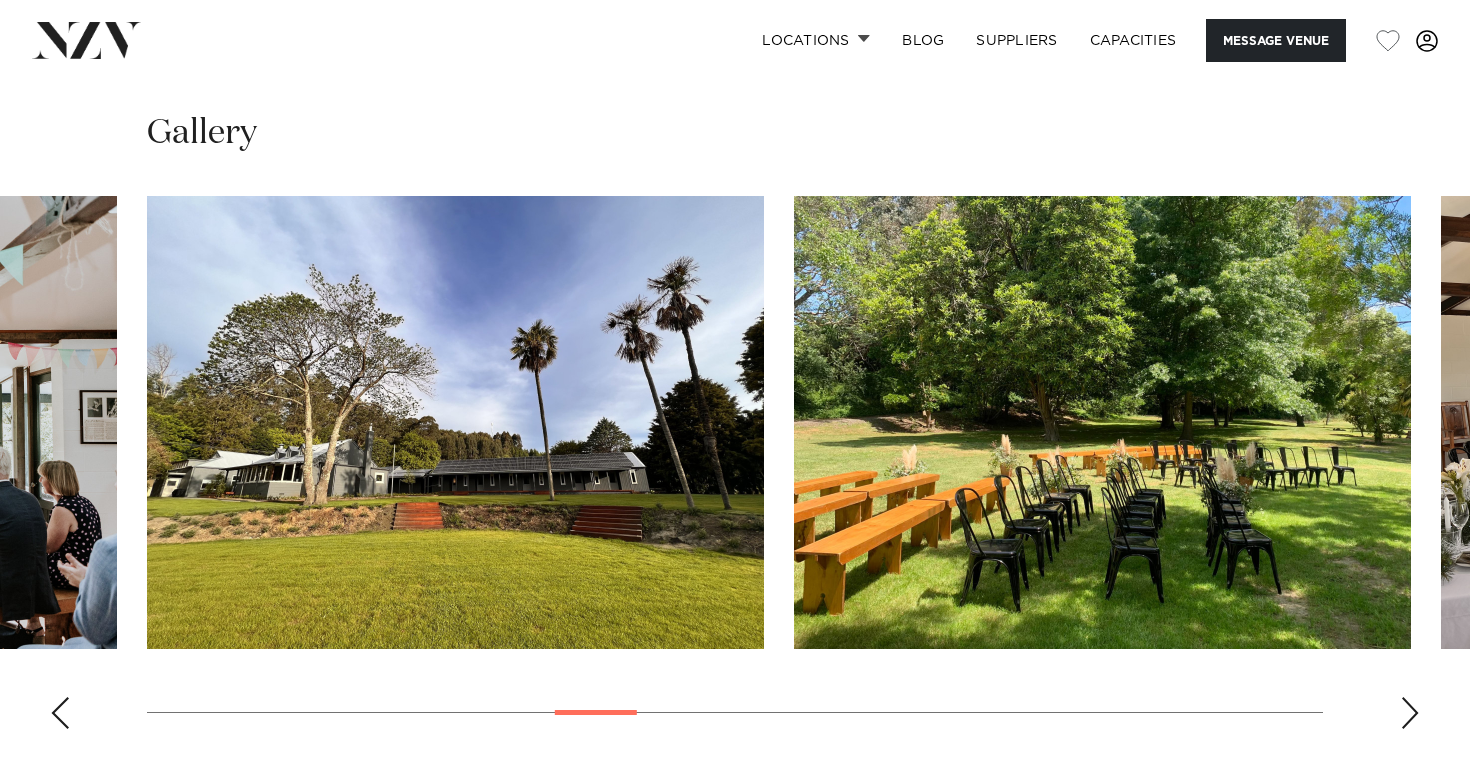 click at bounding box center [1410, 713] 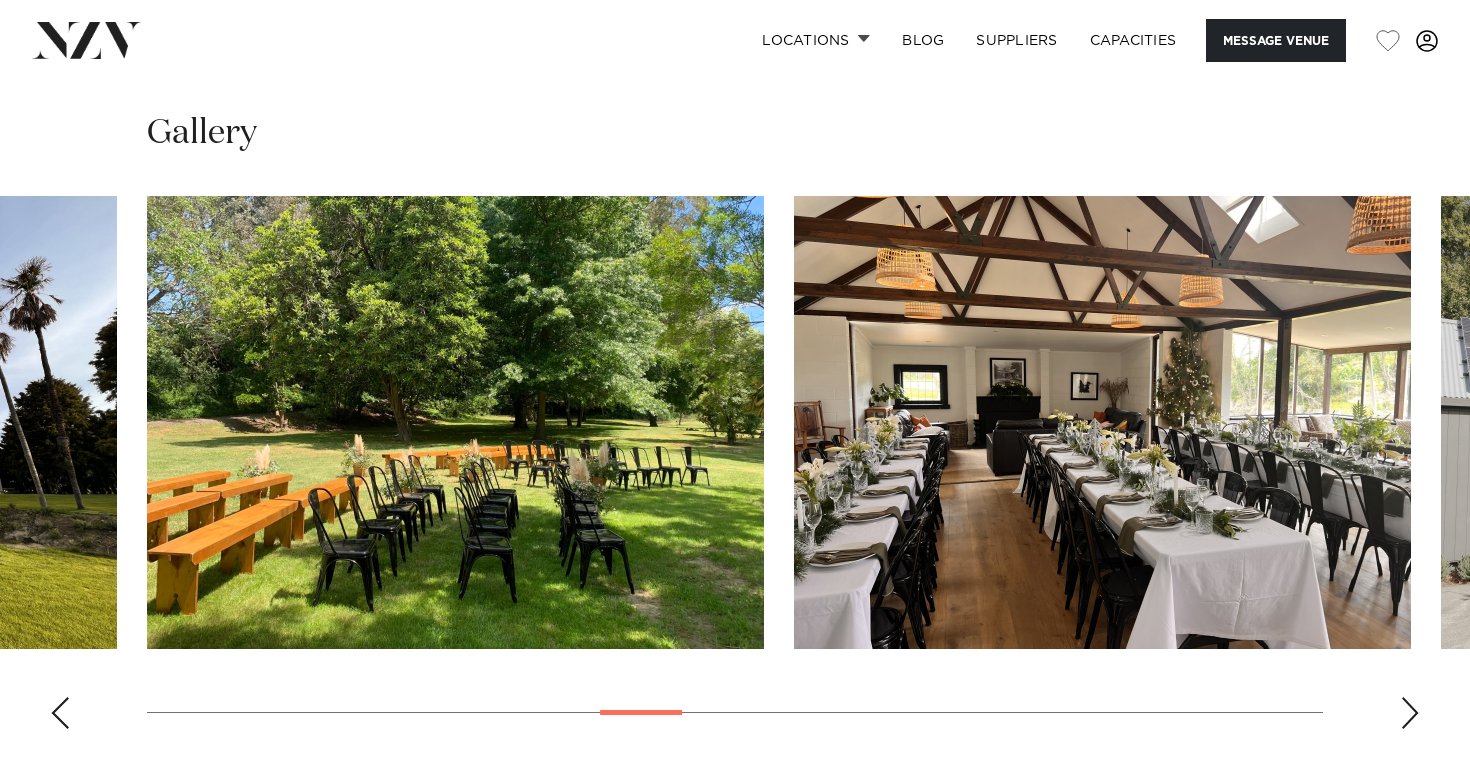 click at bounding box center [1410, 713] 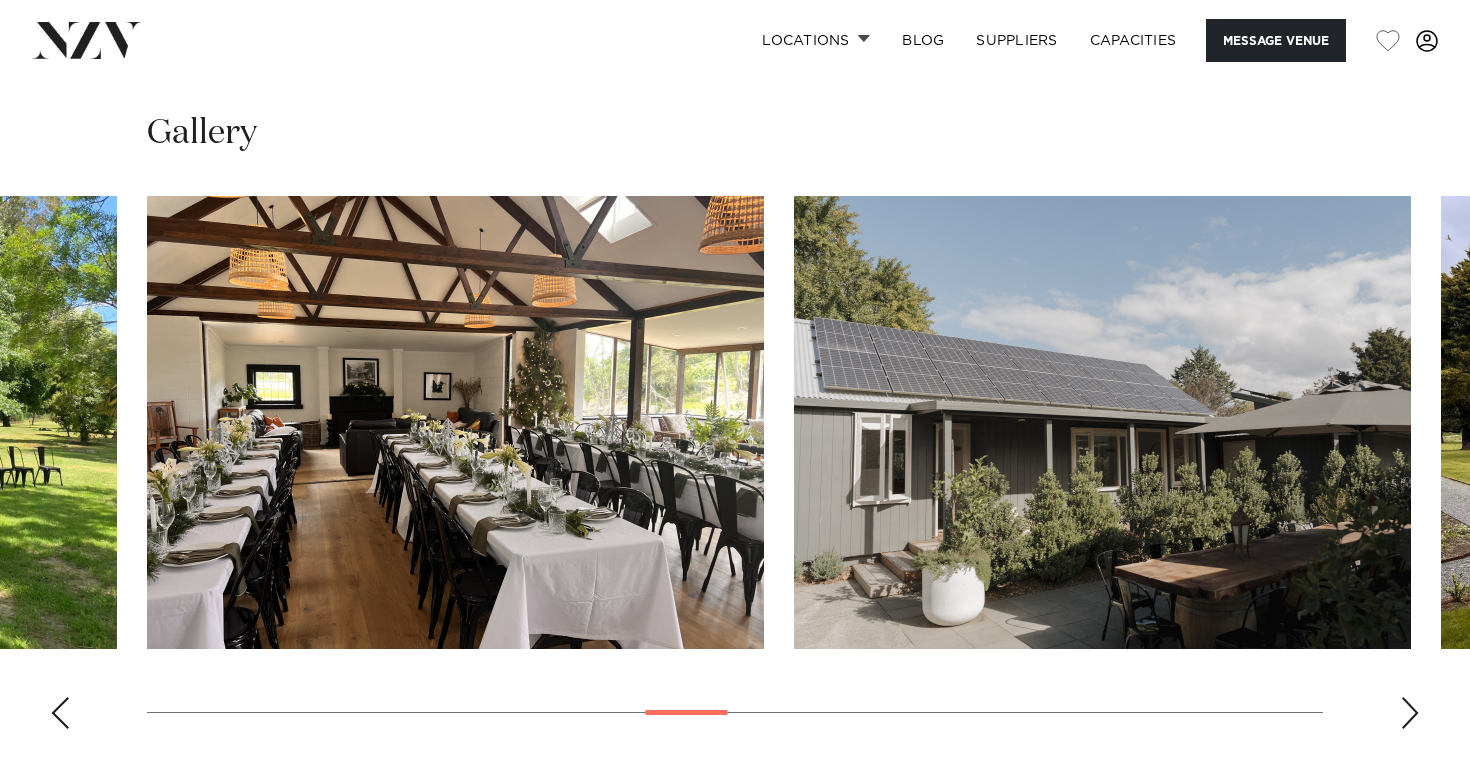 click at bounding box center (1410, 713) 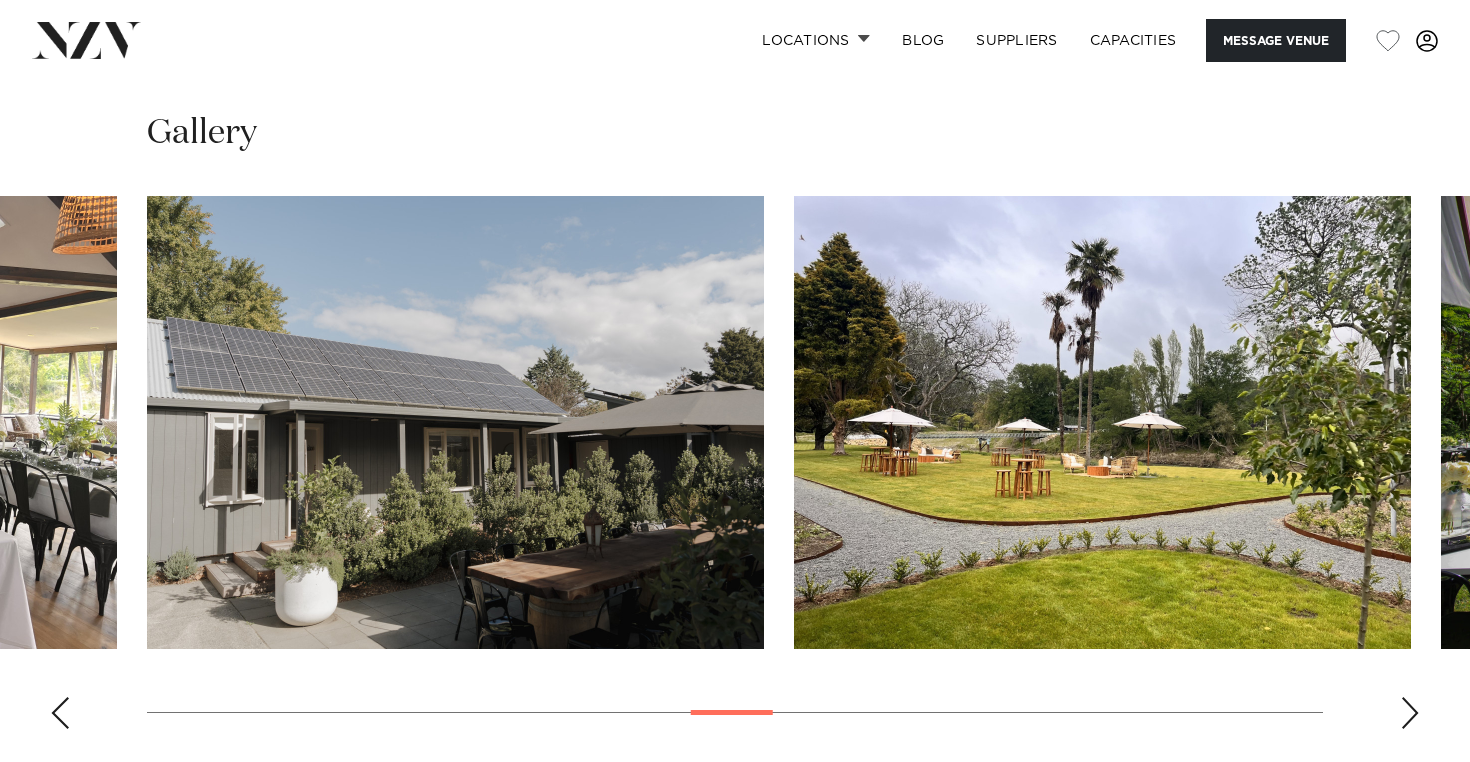 click at bounding box center (1410, 713) 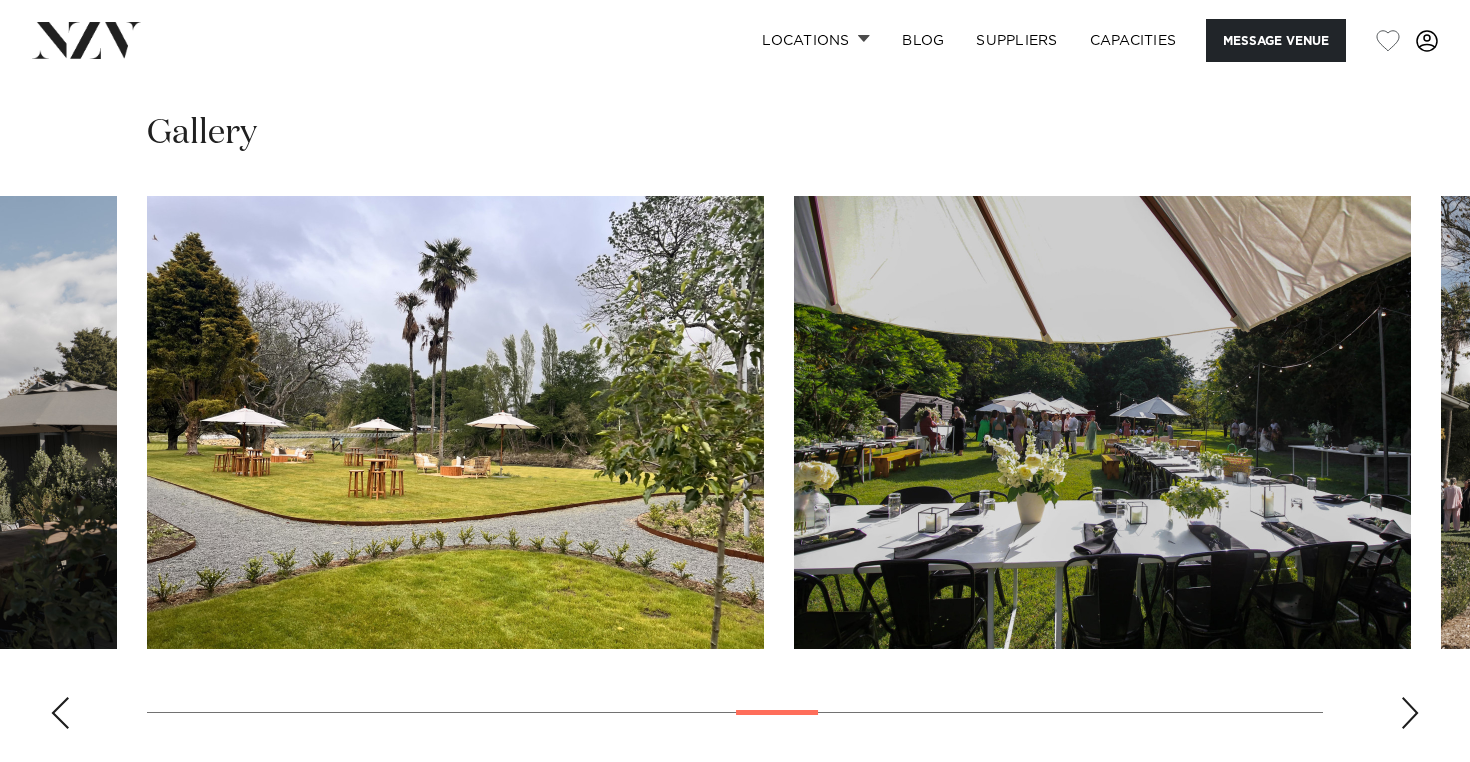 click at bounding box center [1410, 713] 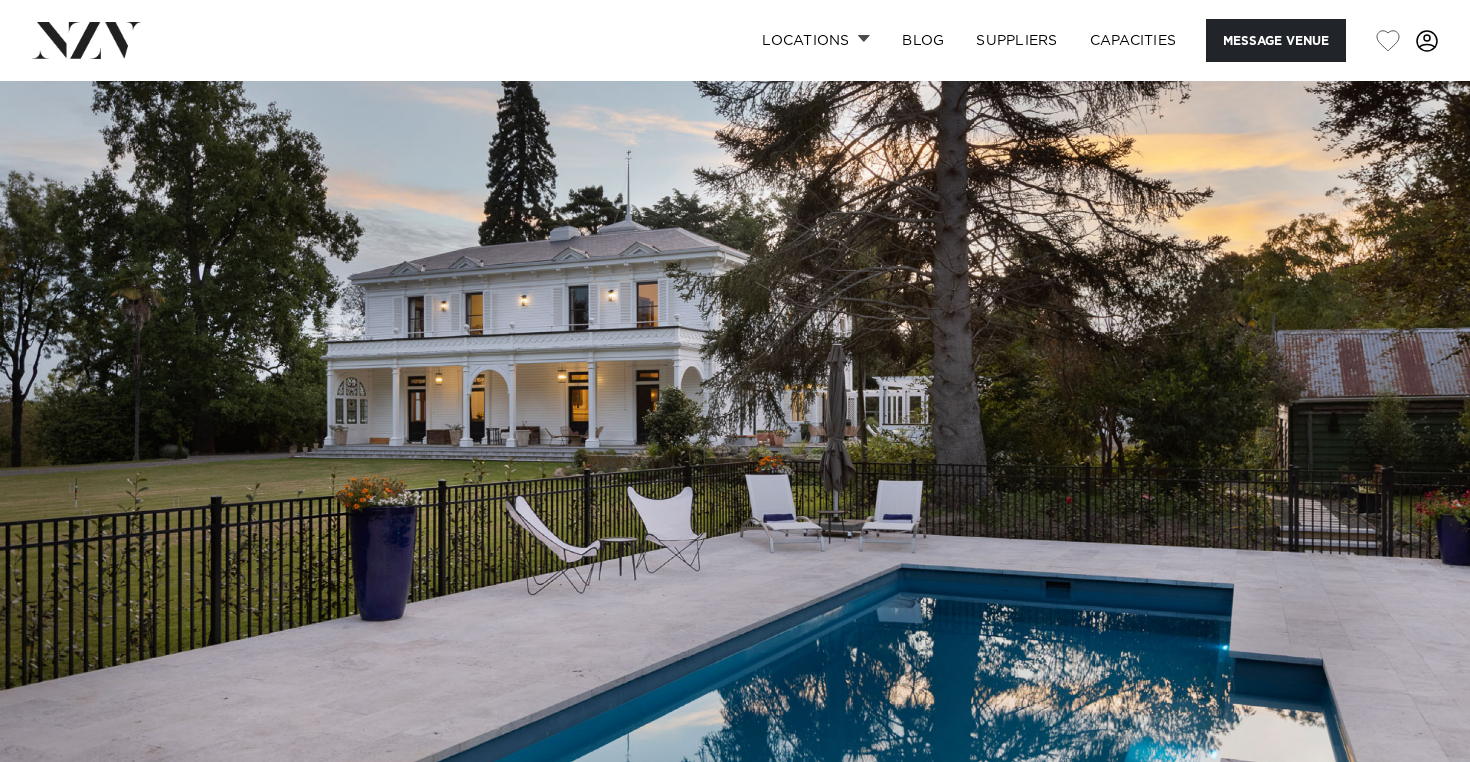 scroll, scrollTop: 0, scrollLeft: 0, axis: both 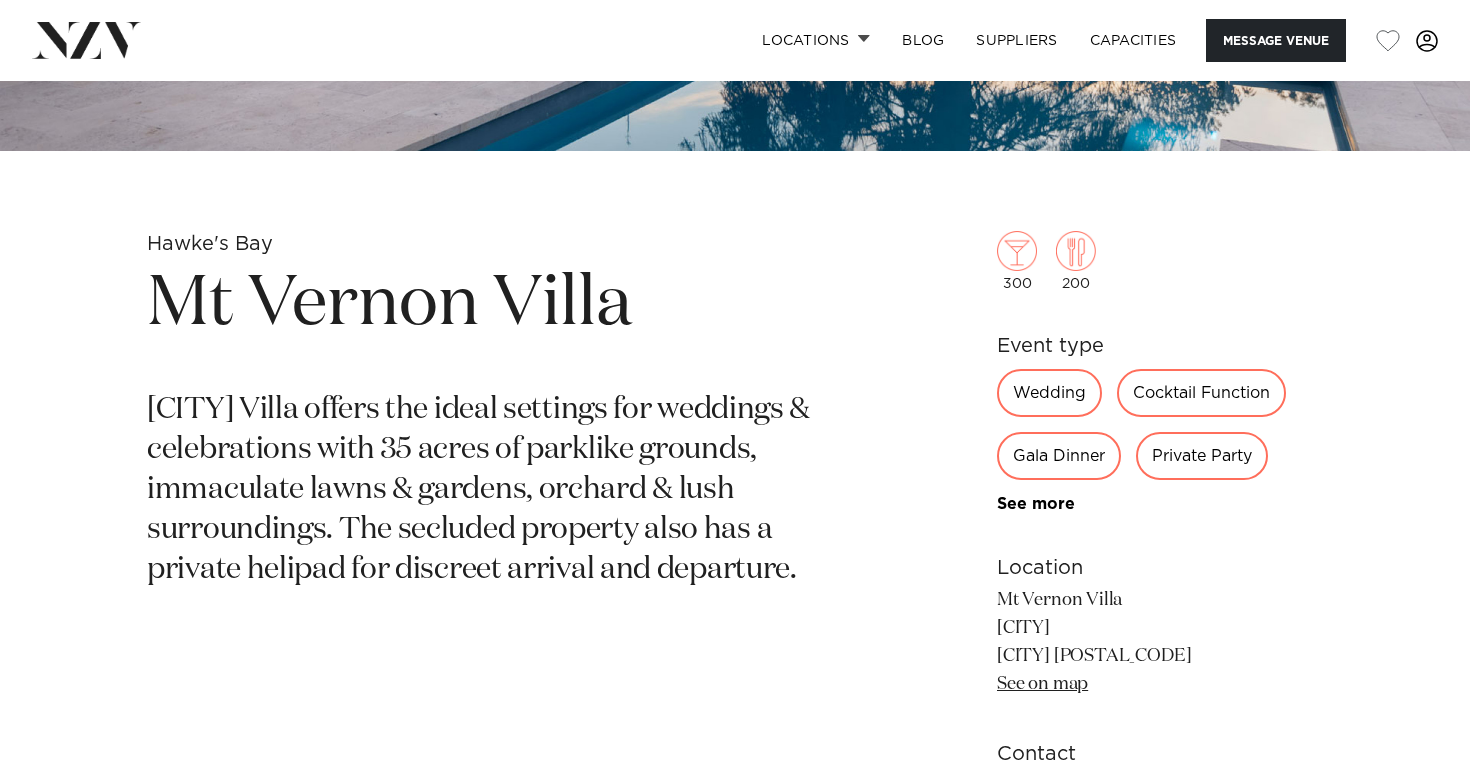 drag, startPoint x: 696, startPoint y: 355, endPoint x: 821, endPoint y: 598, distance: 273.26544 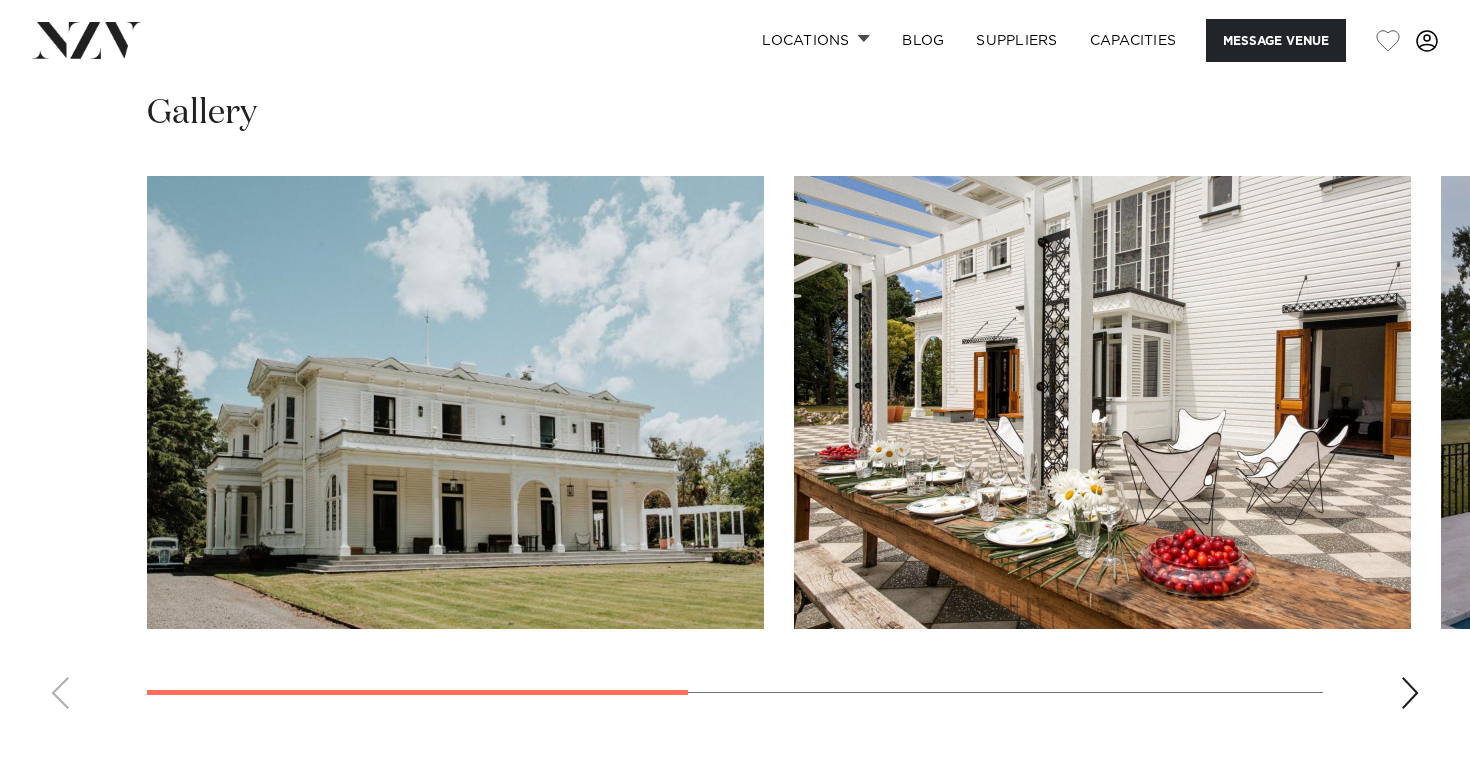 scroll, scrollTop: 1436, scrollLeft: 0, axis: vertical 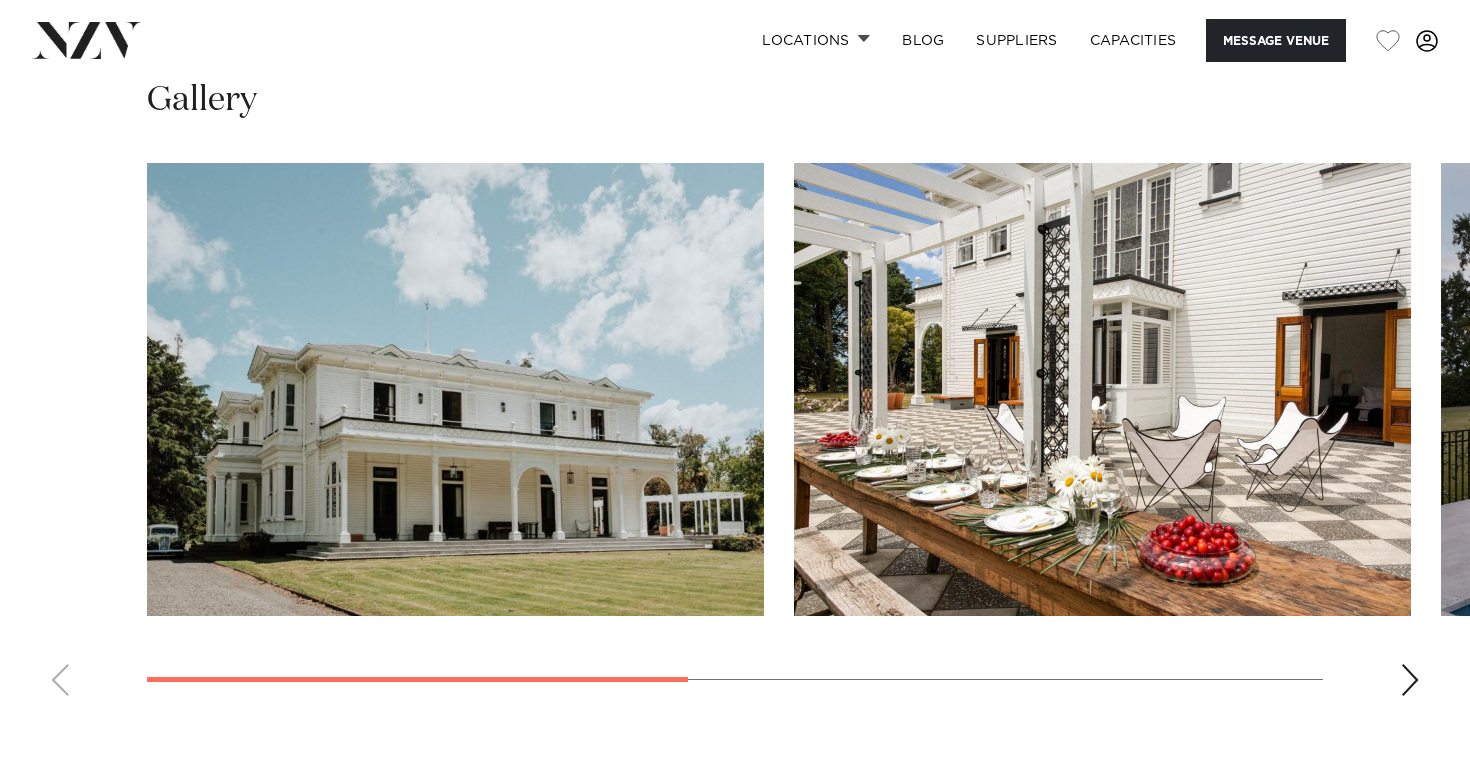 click at bounding box center [1410, 680] 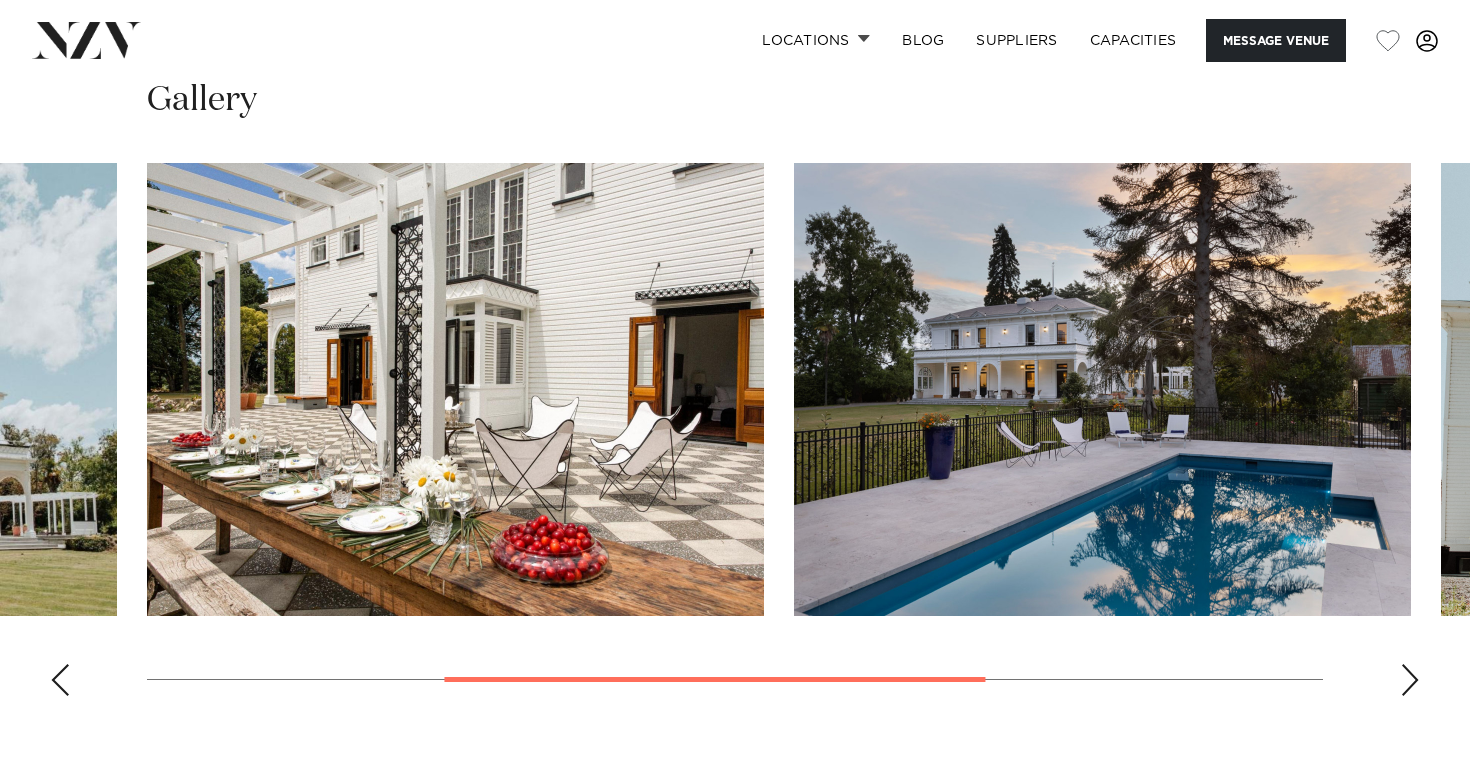 click at bounding box center (1410, 680) 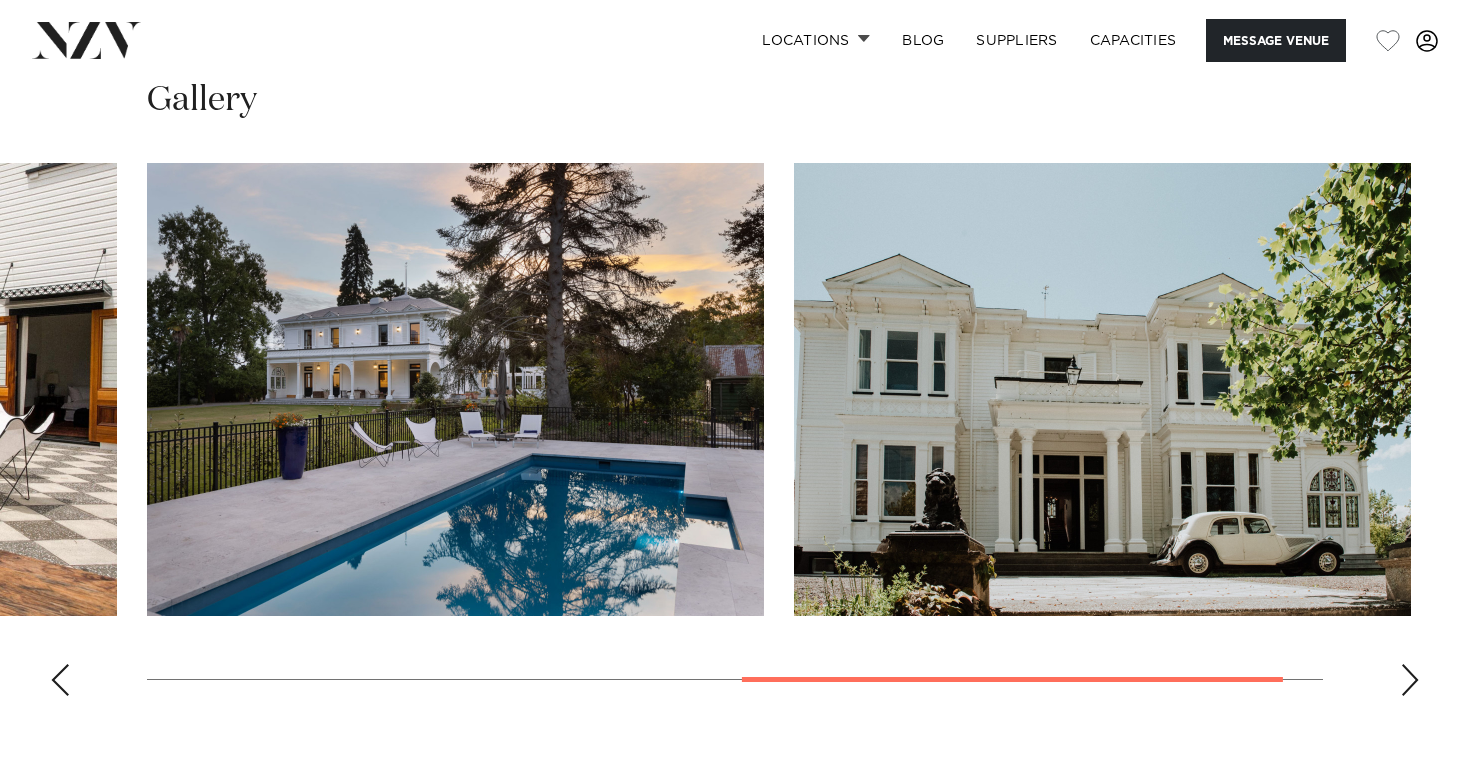 click at bounding box center [1410, 680] 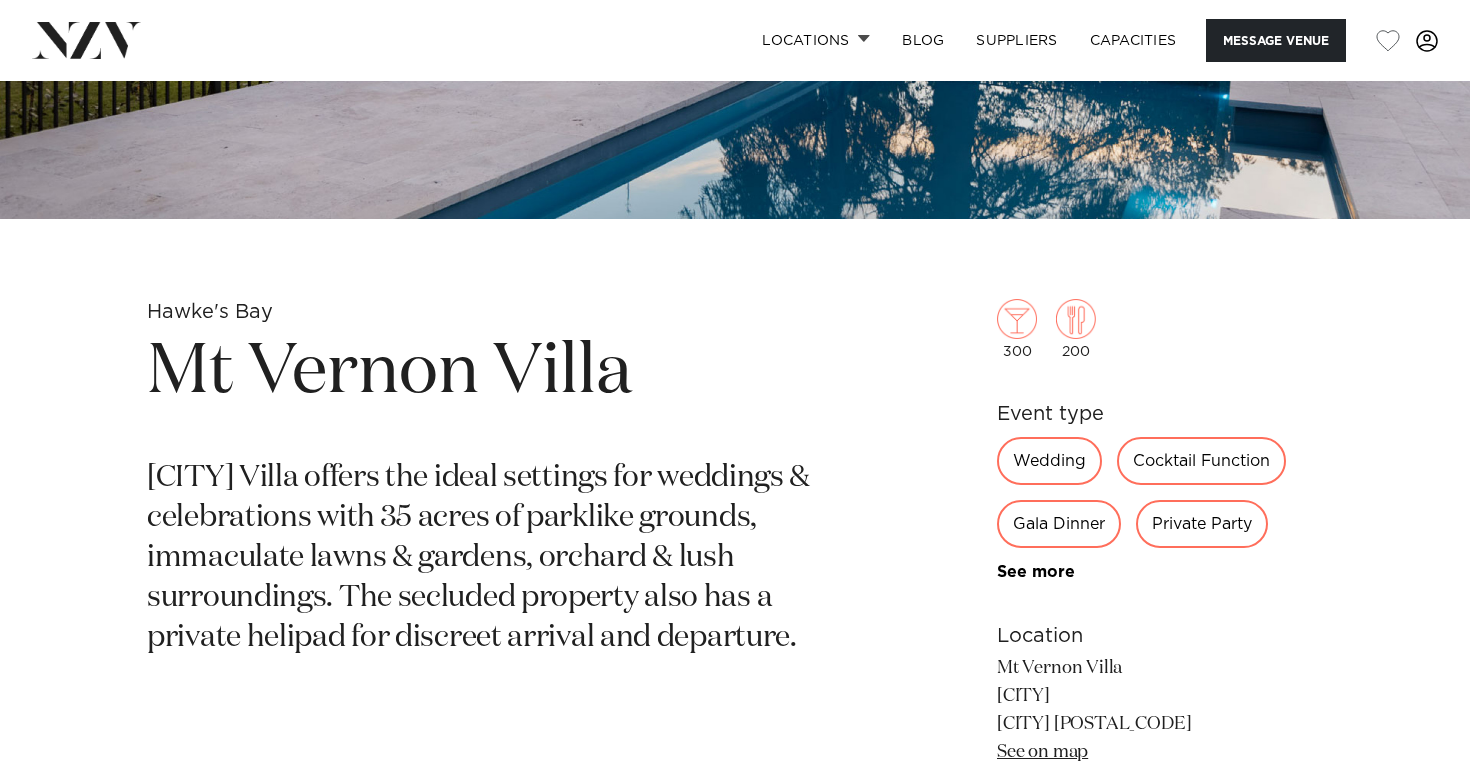 scroll, scrollTop: 234, scrollLeft: 0, axis: vertical 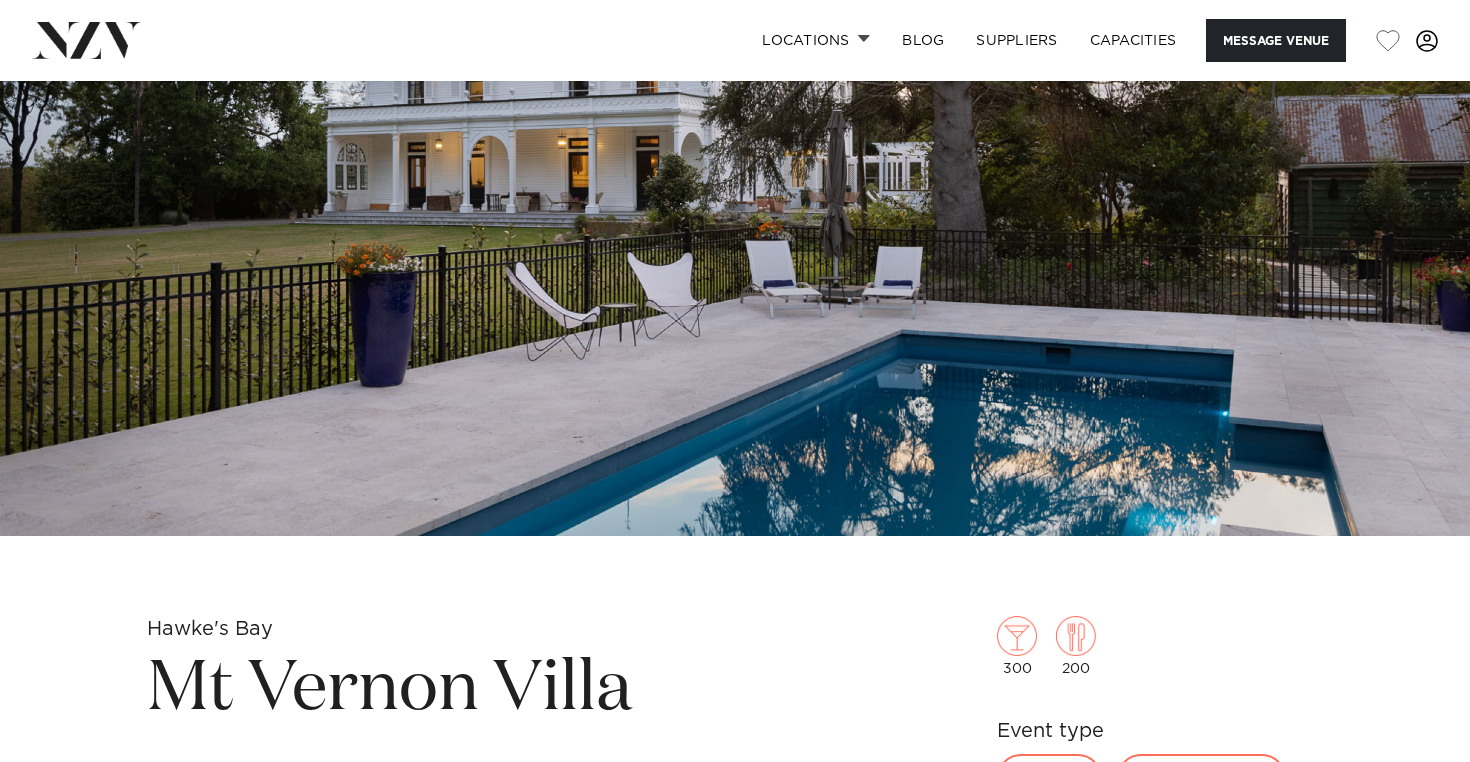 click on "Mt Vernon Villa" at bounding box center [501, 690] 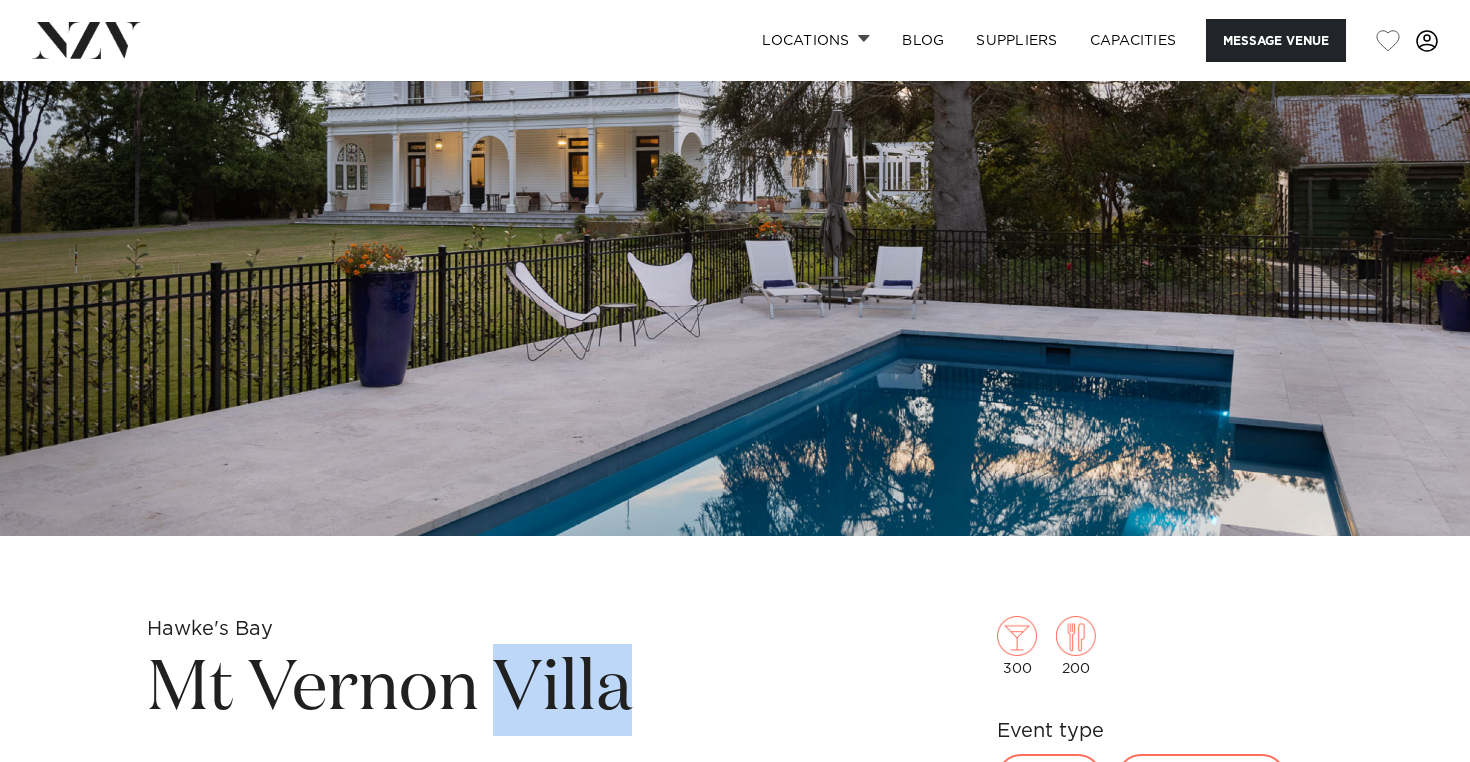 click on "Mt Vernon Villa" at bounding box center [501, 690] 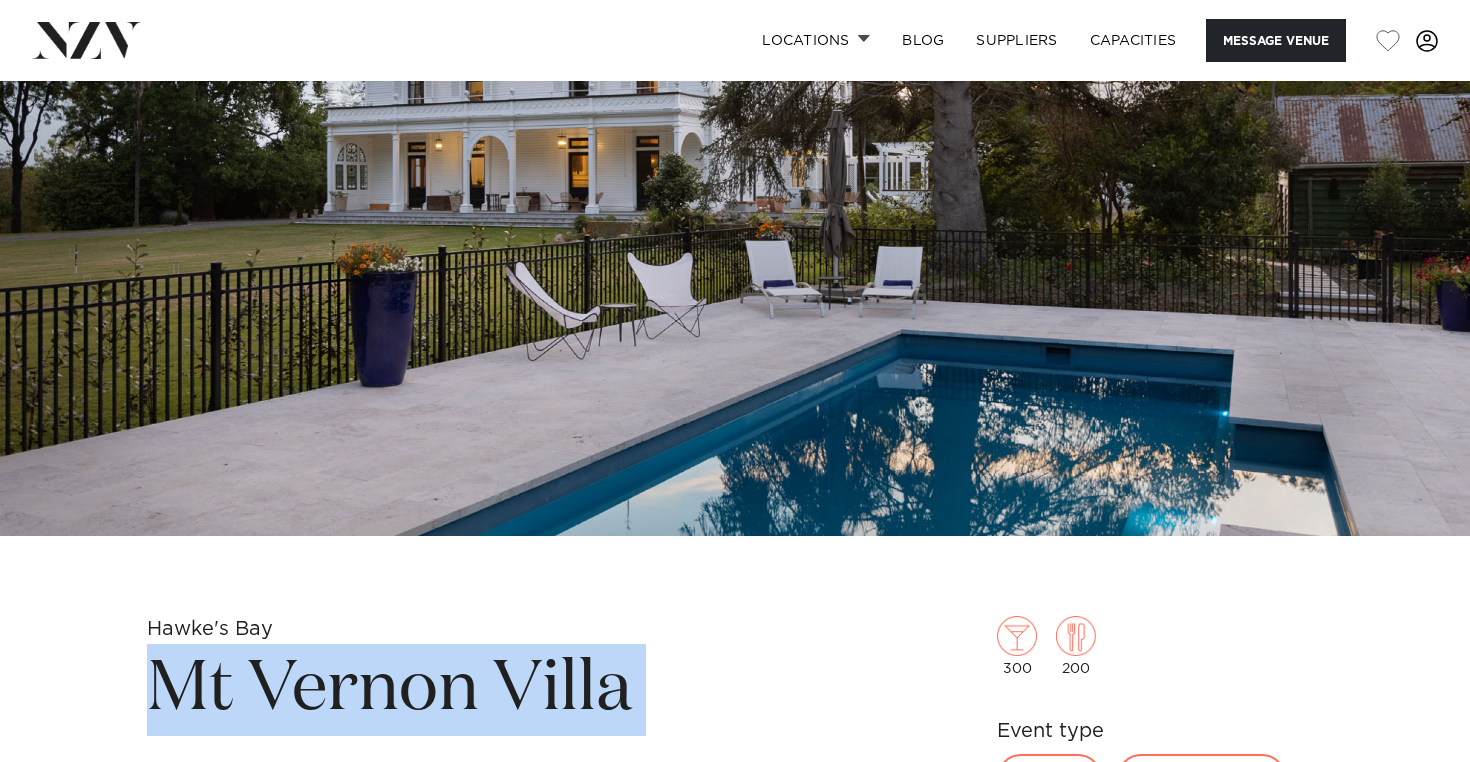 click on "Mt Vernon Villa" at bounding box center [501, 690] 